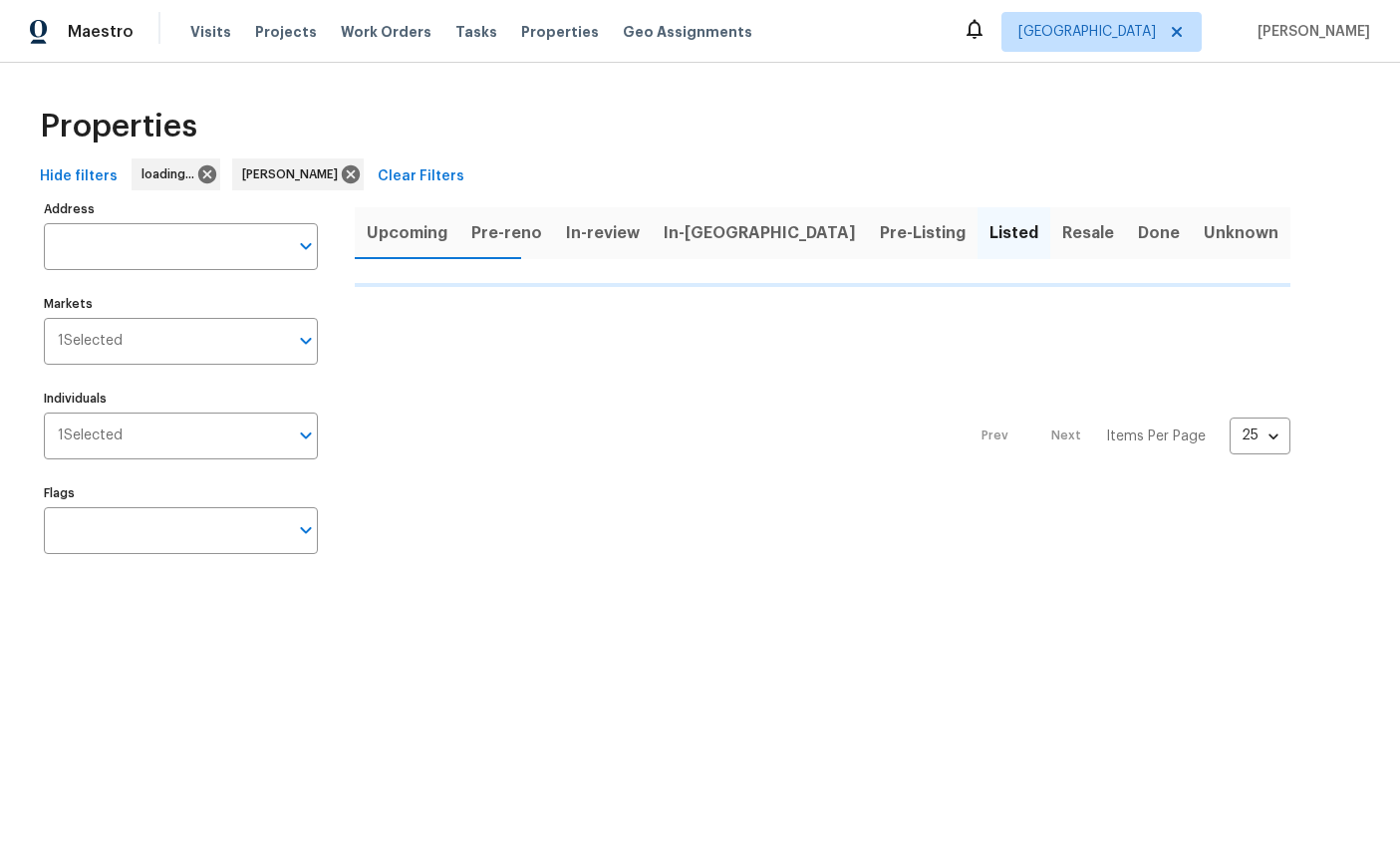 scroll, scrollTop: 2, scrollLeft: 5, axis: both 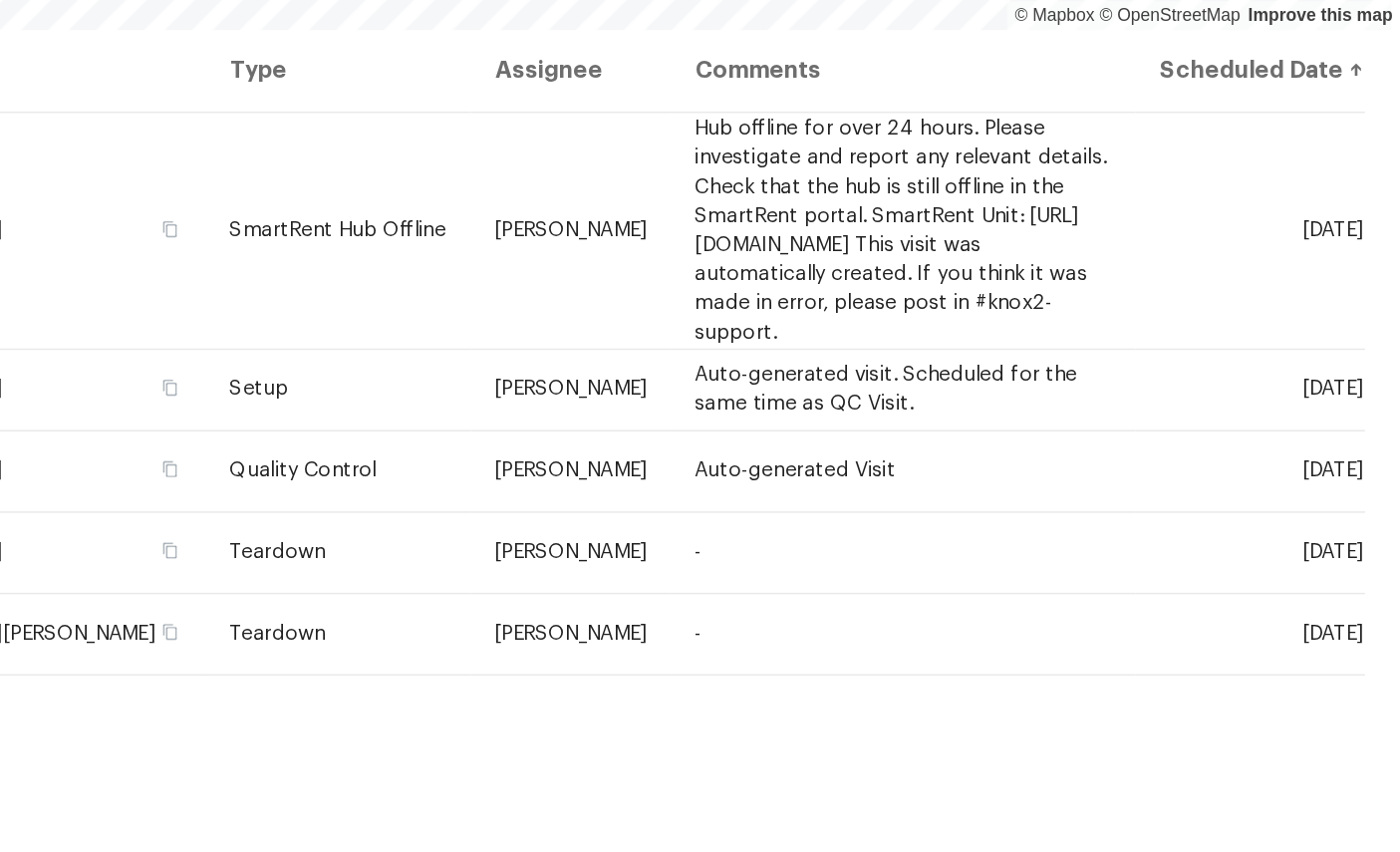 click 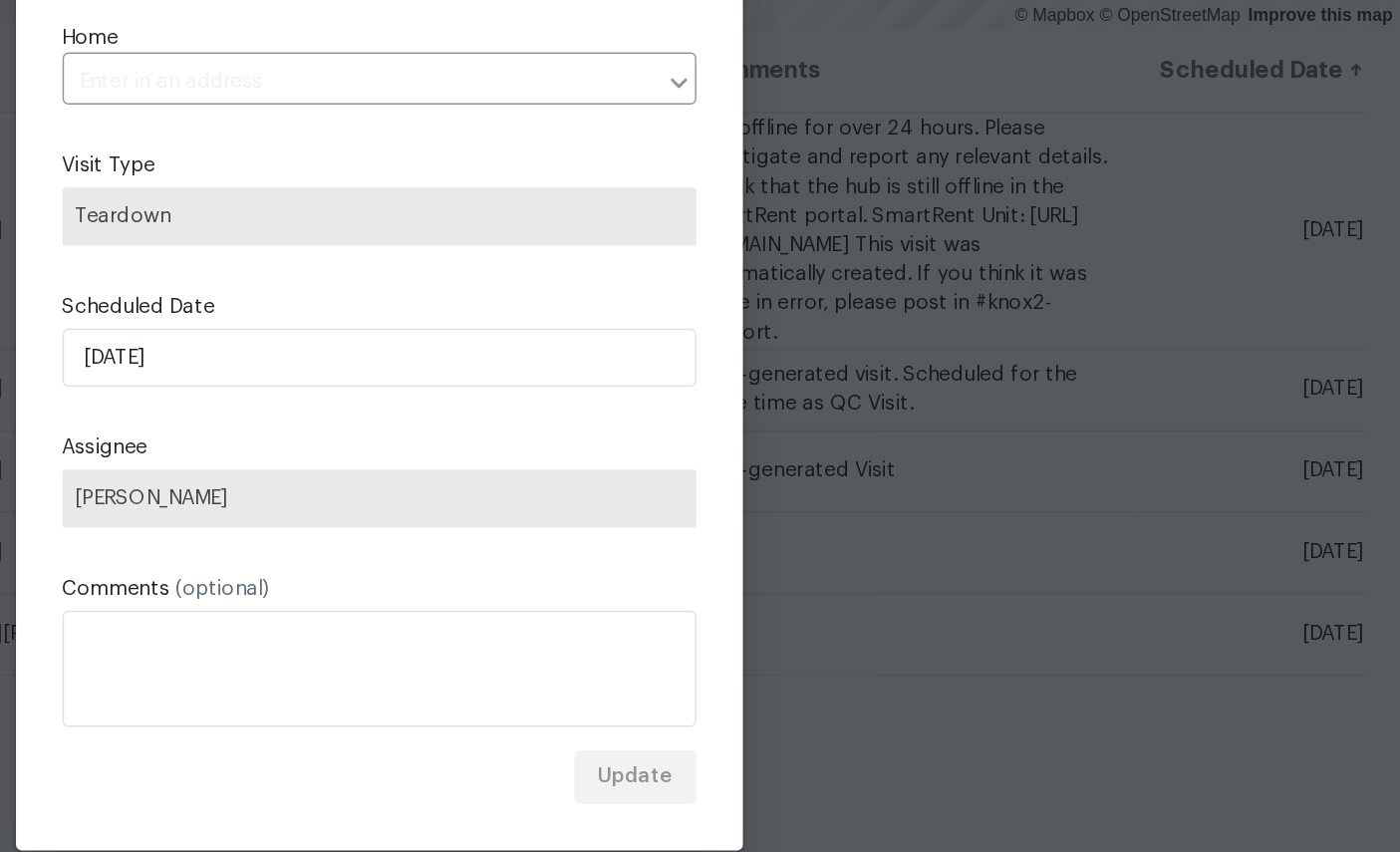 type on "8539 Gate Pkwy W Unit 9435, Jacksonville, FL 32216" 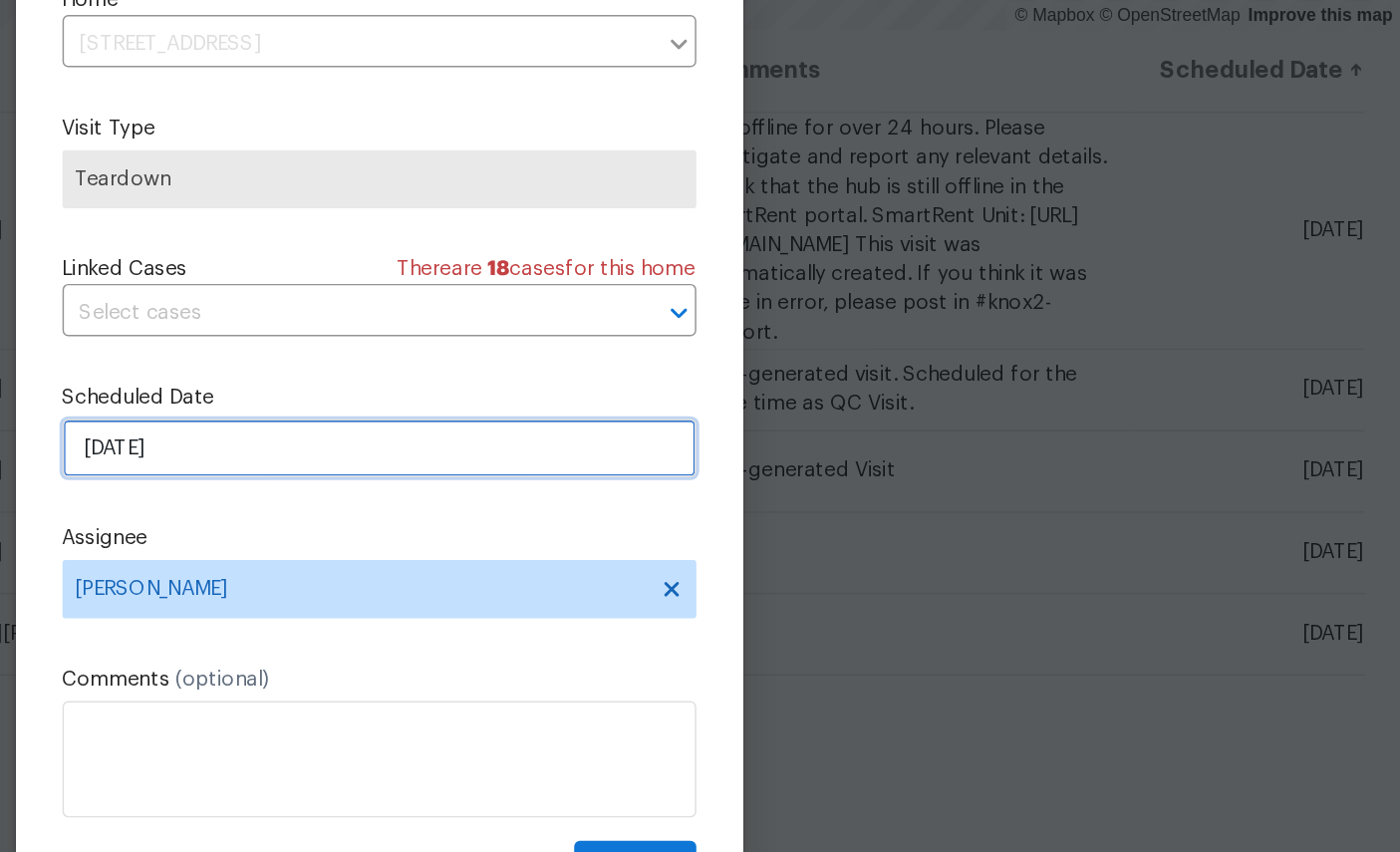 click on "7/11/2025" at bounding box center (700, 472) 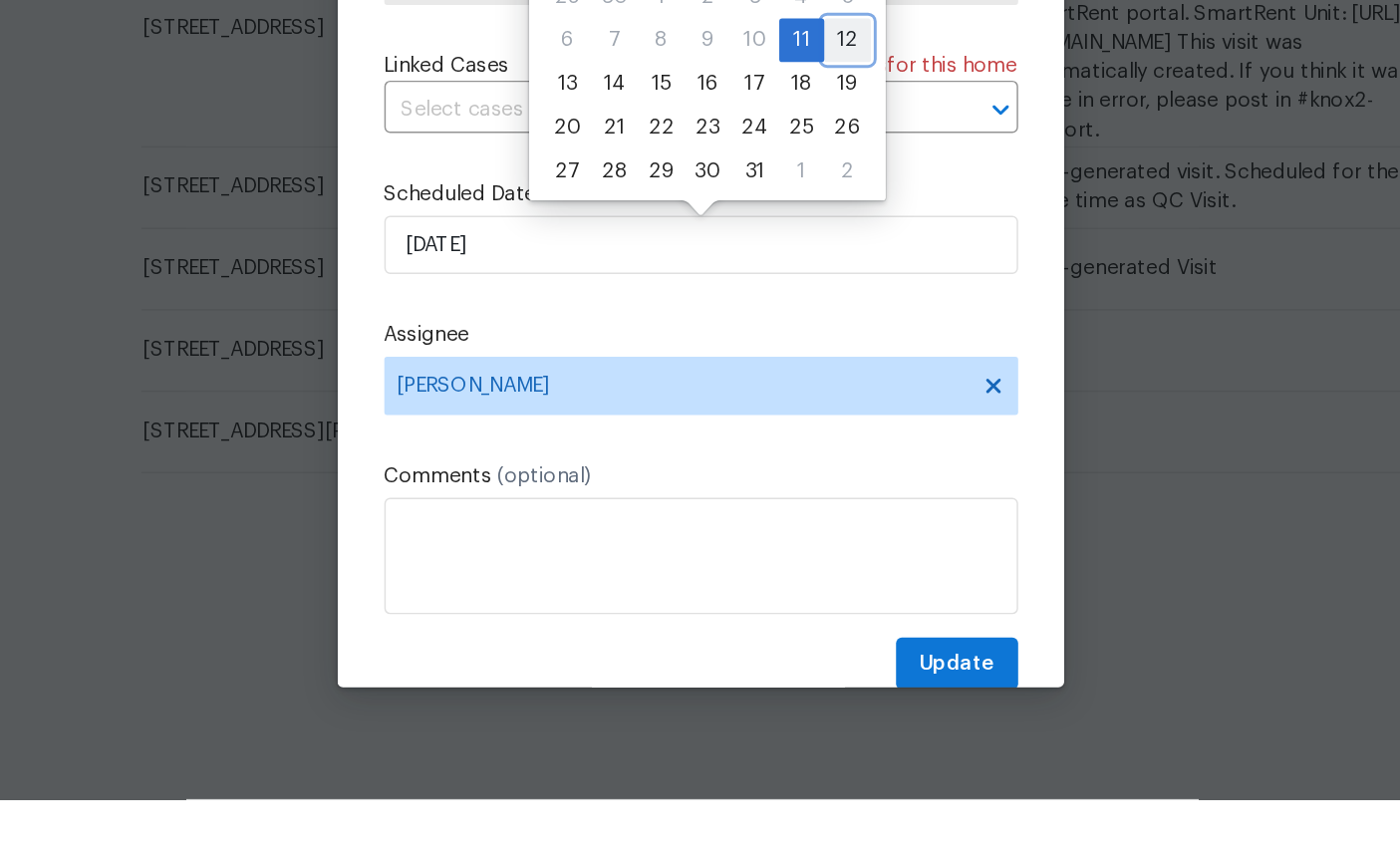 click on "12" at bounding box center [801, 332] 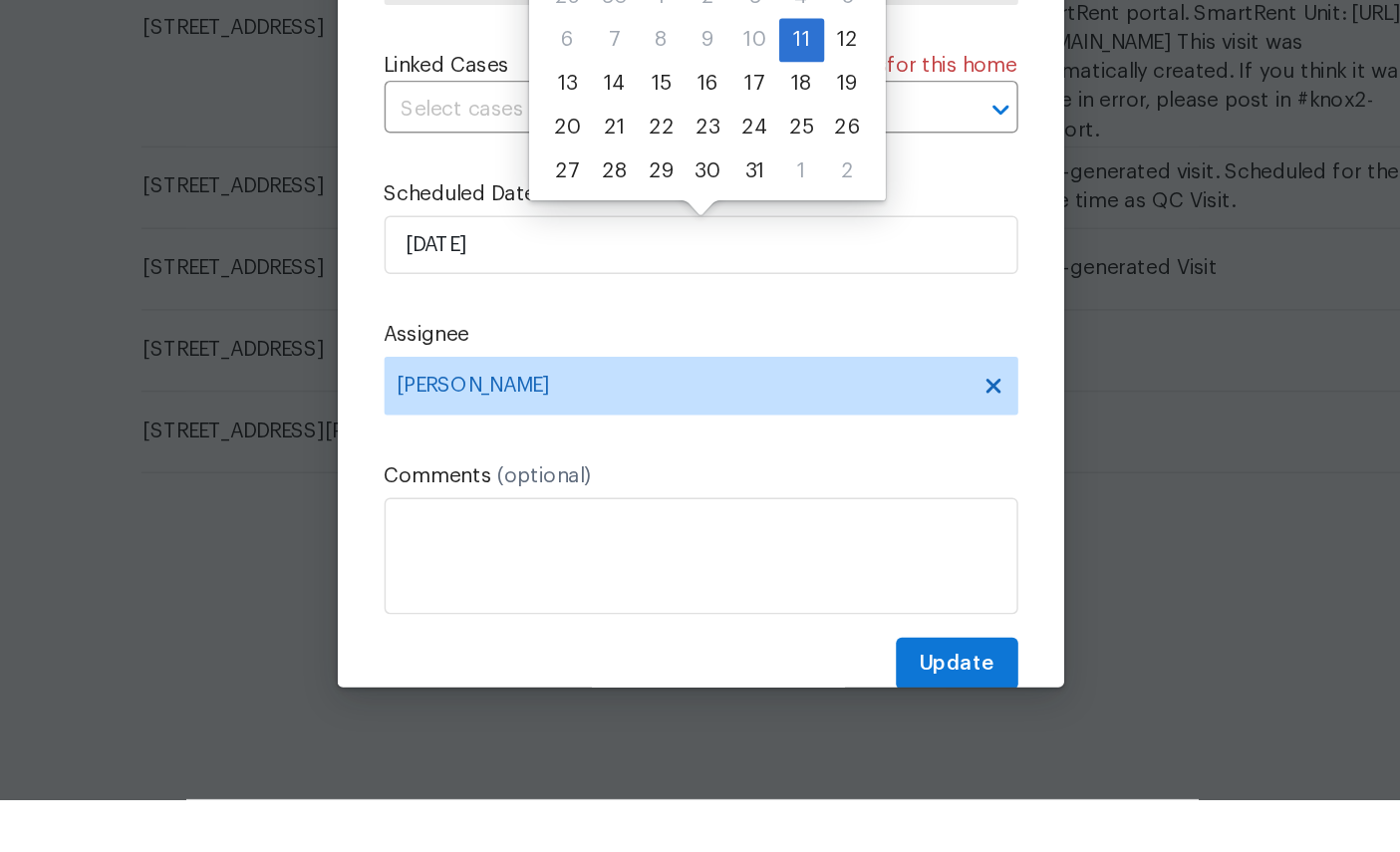 scroll, scrollTop: 36, scrollLeft: 0, axis: vertical 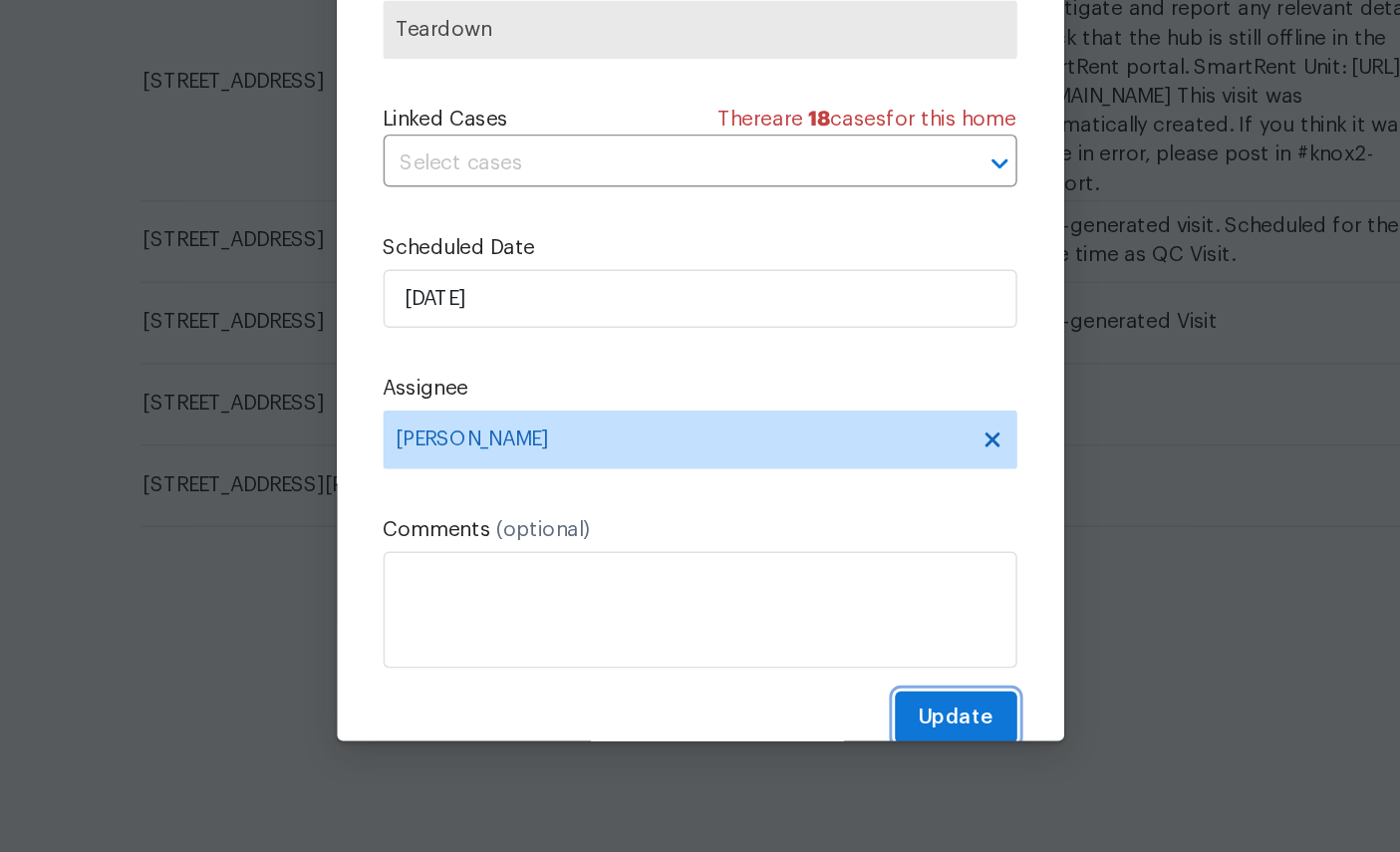 click on "Update" at bounding box center [876, 759] 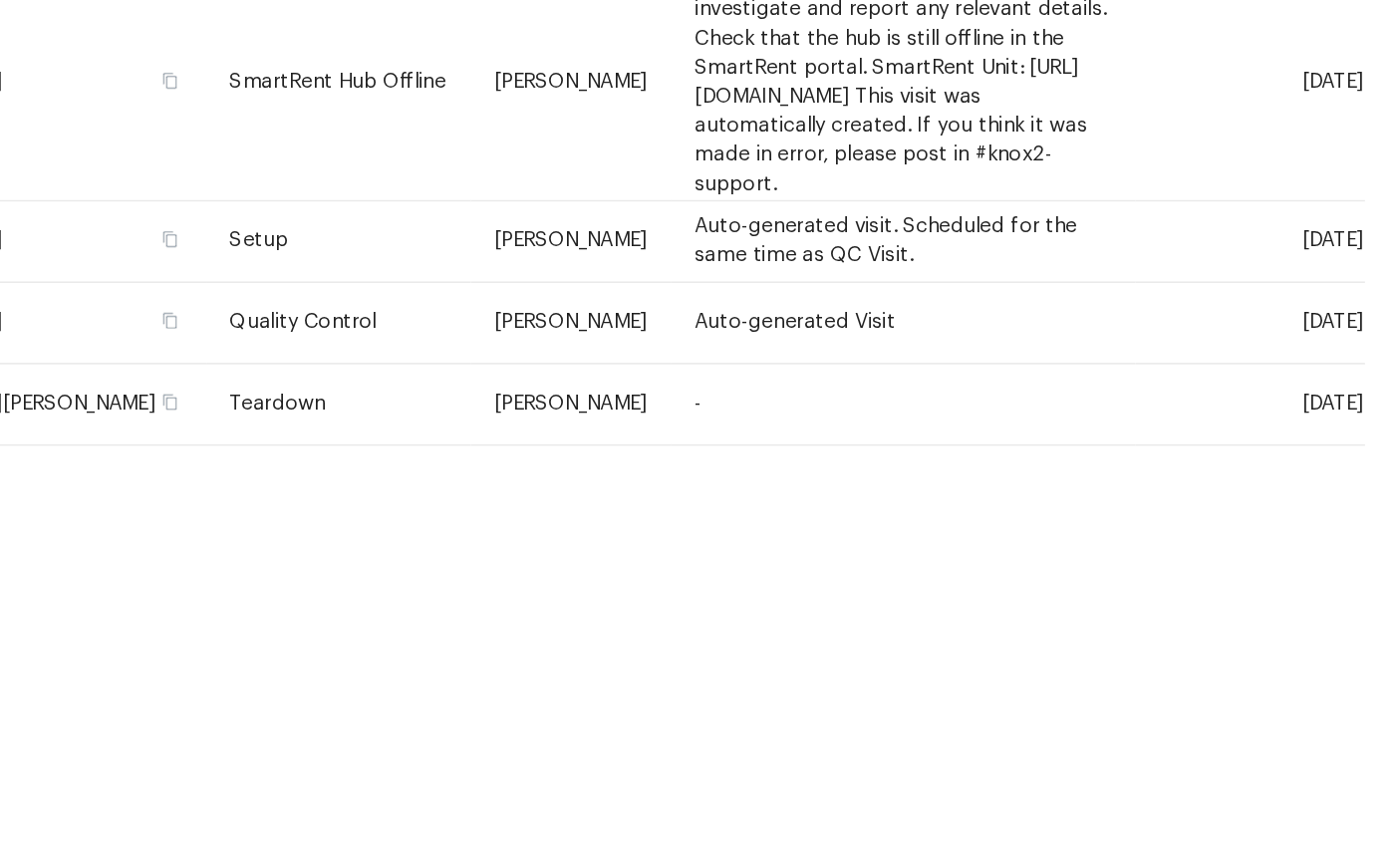 click 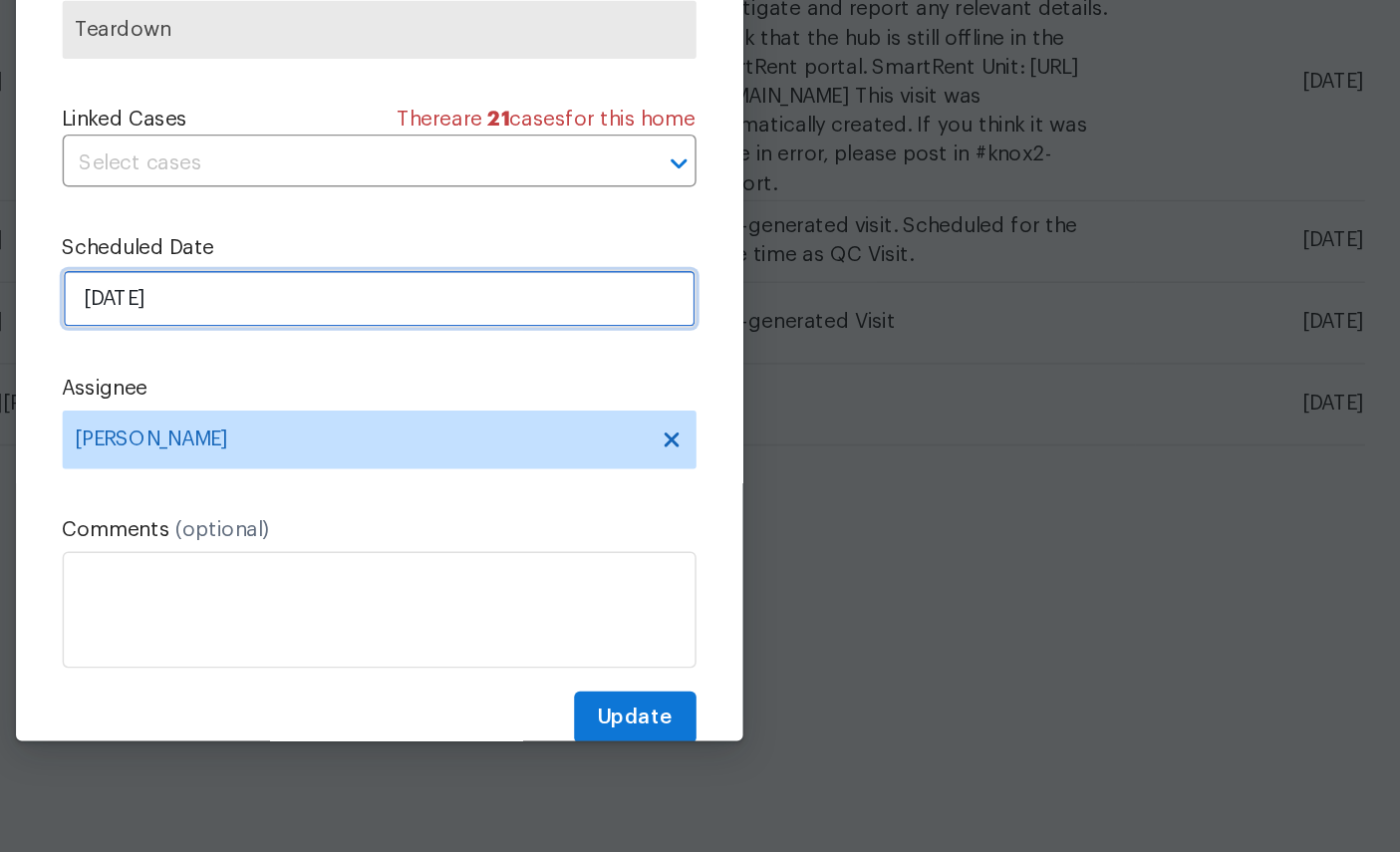 click on "7/11/2025" at bounding box center [700, 472] 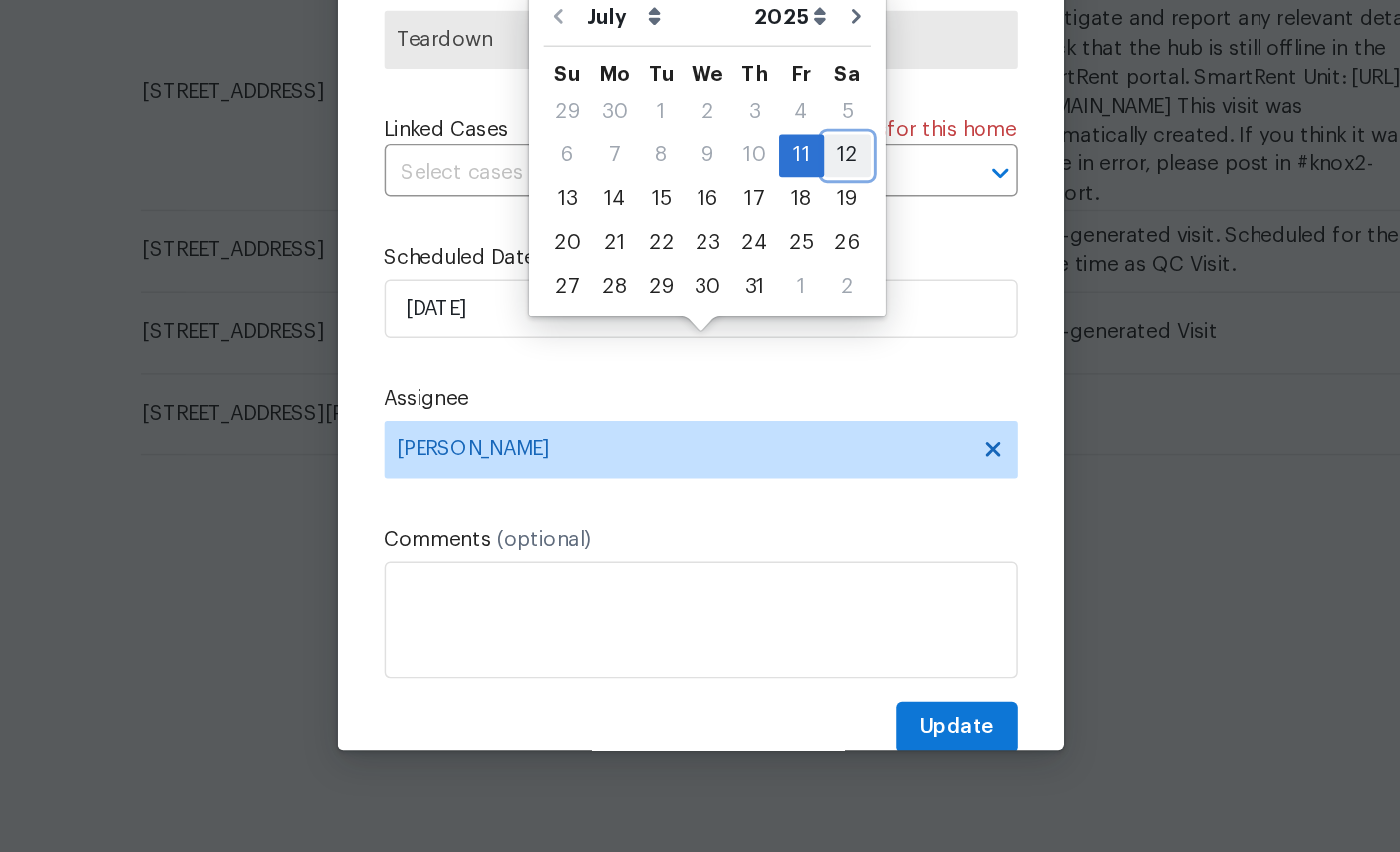 click on "12" at bounding box center [801, 368] 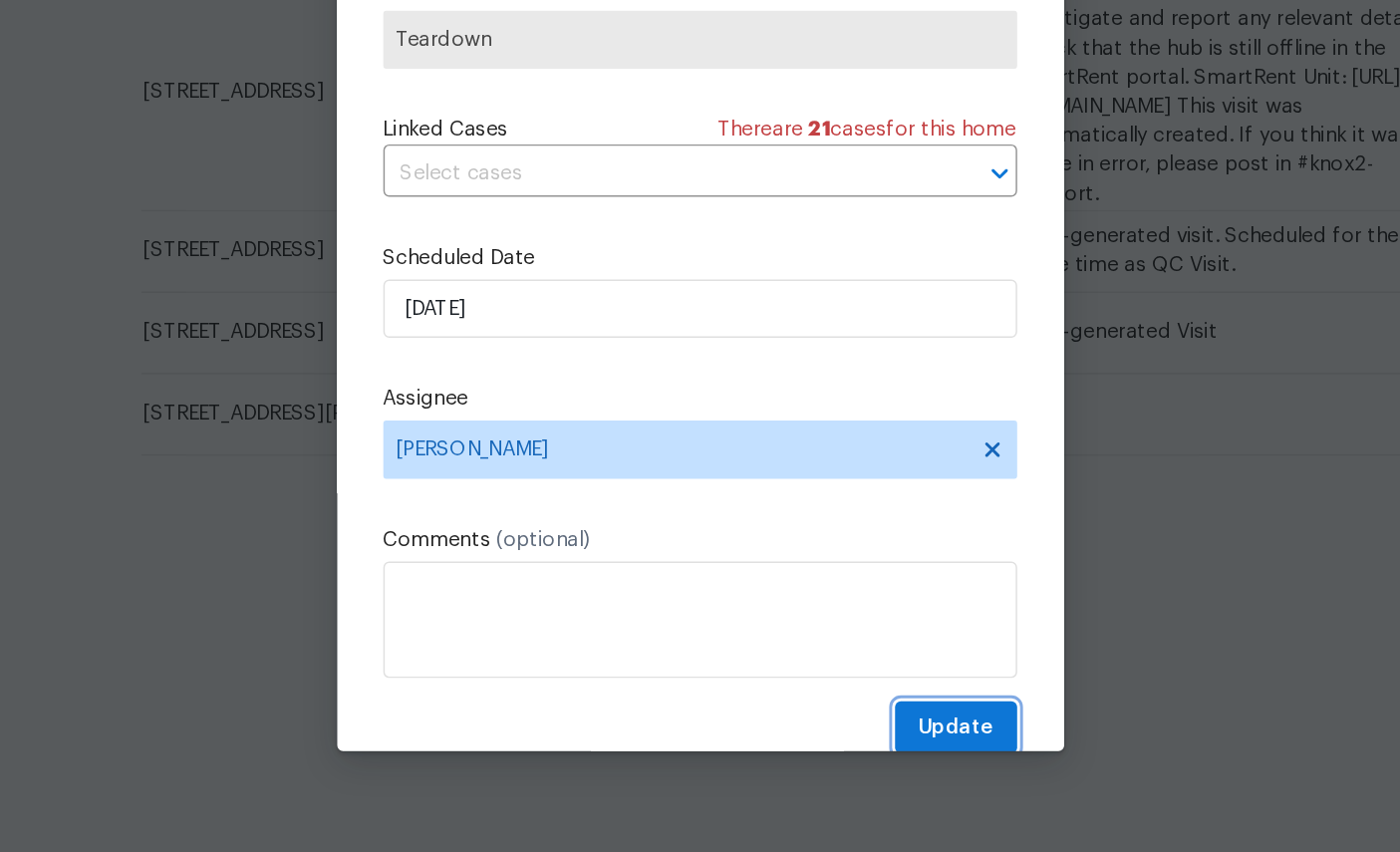click on "Update" at bounding box center [876, 759] 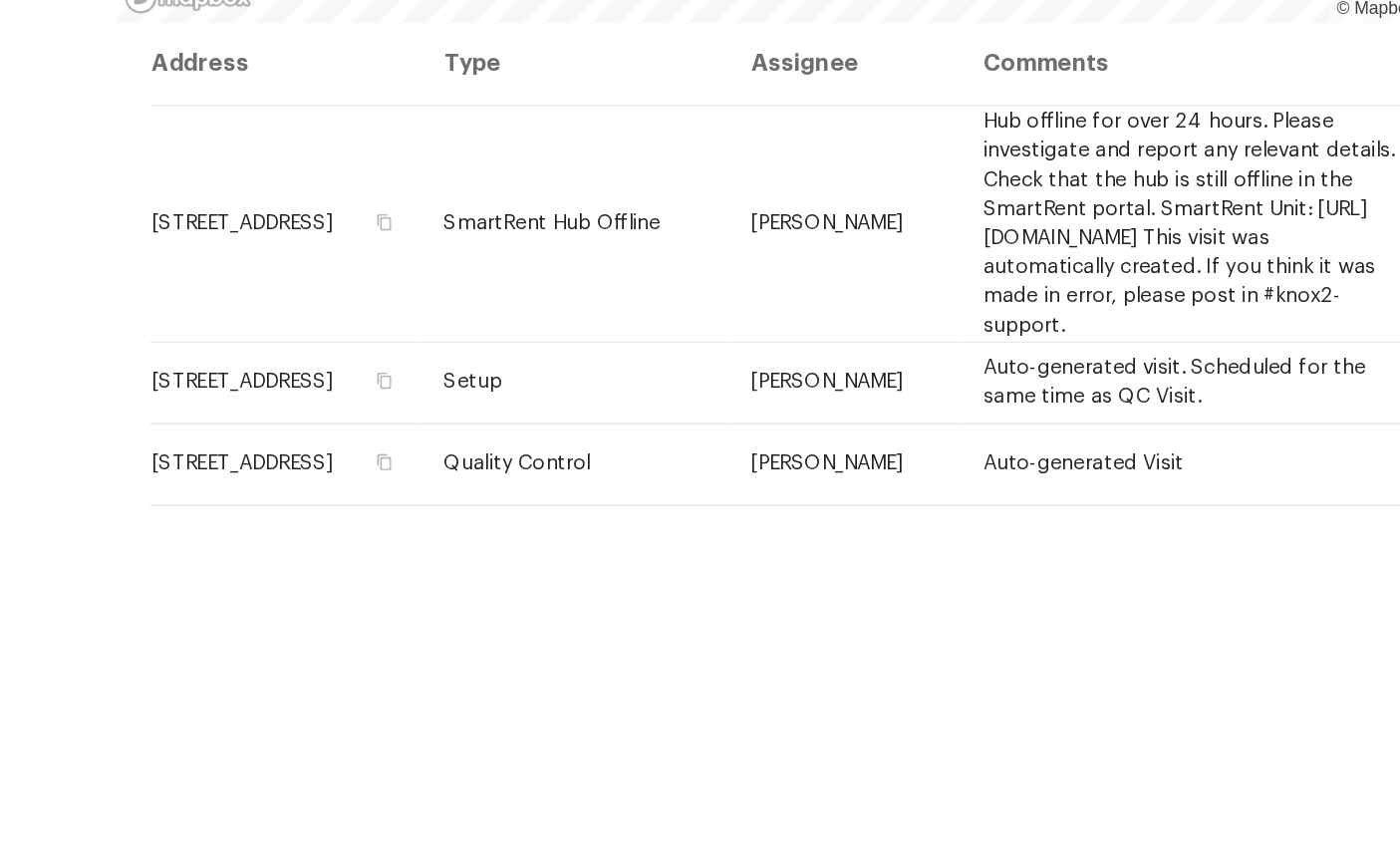scroll, scrollTop: 144, scrollLeft: 0, axis: vertical 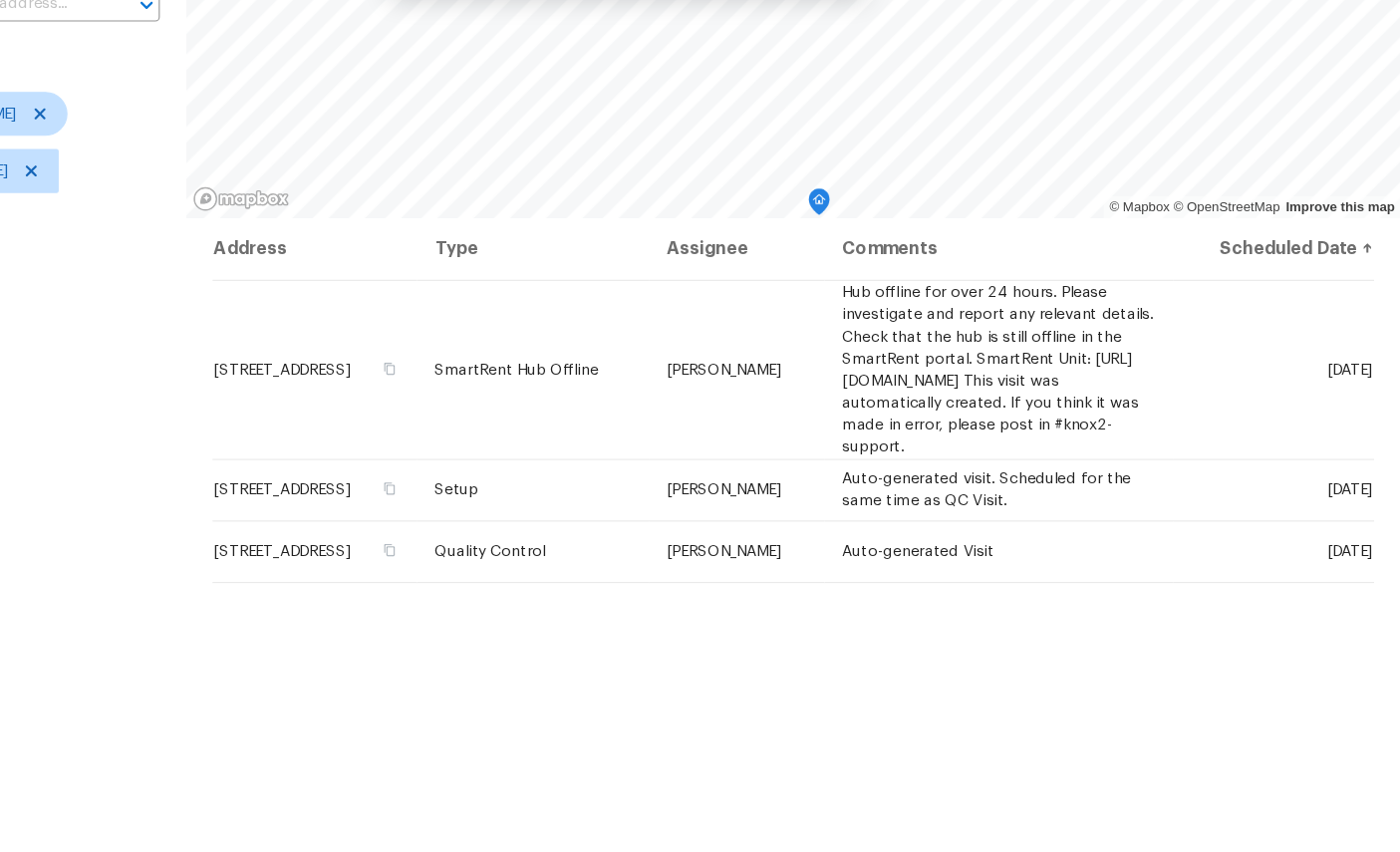 click 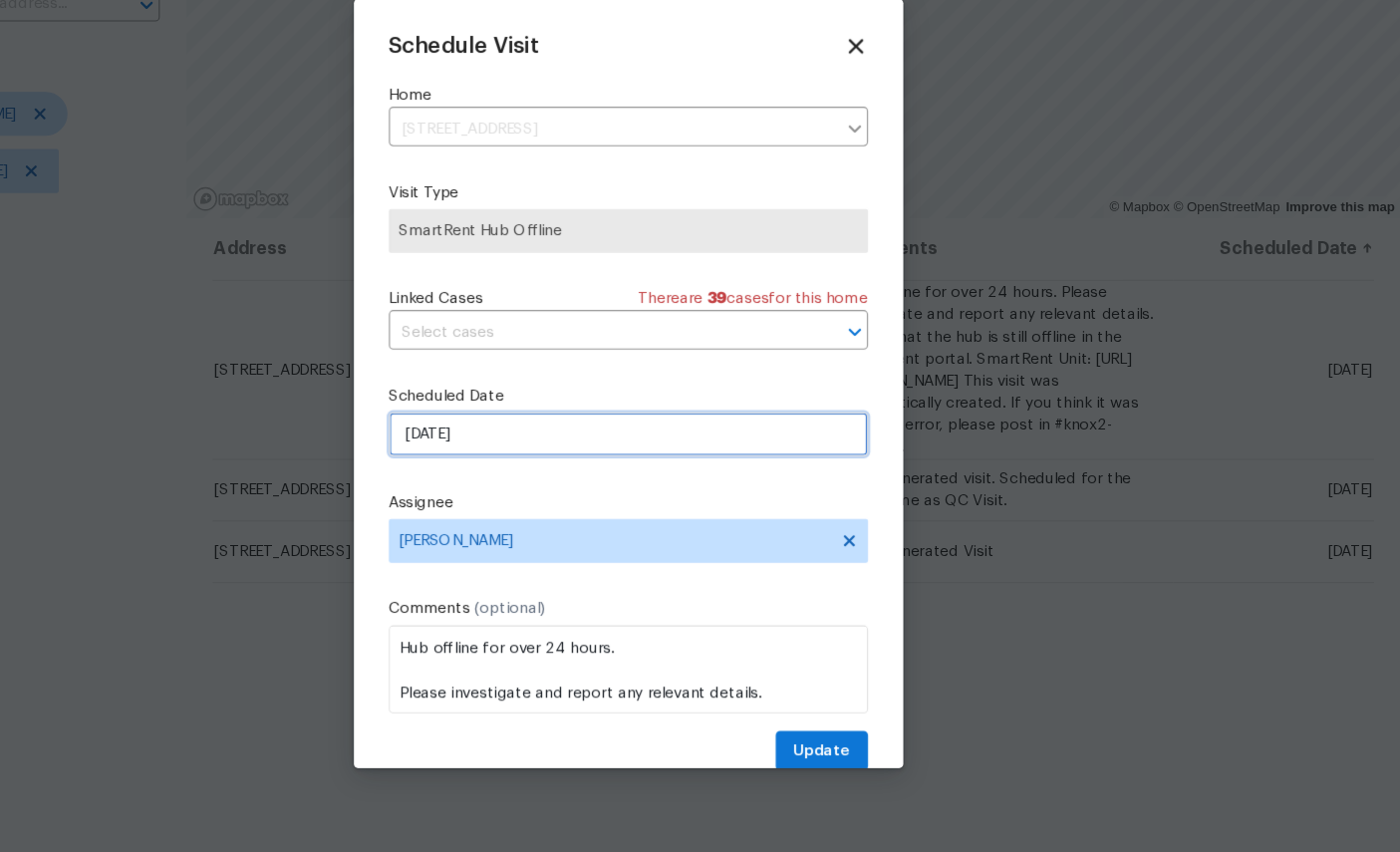 click on "7/11/2025" at bounding box center [700, 472] 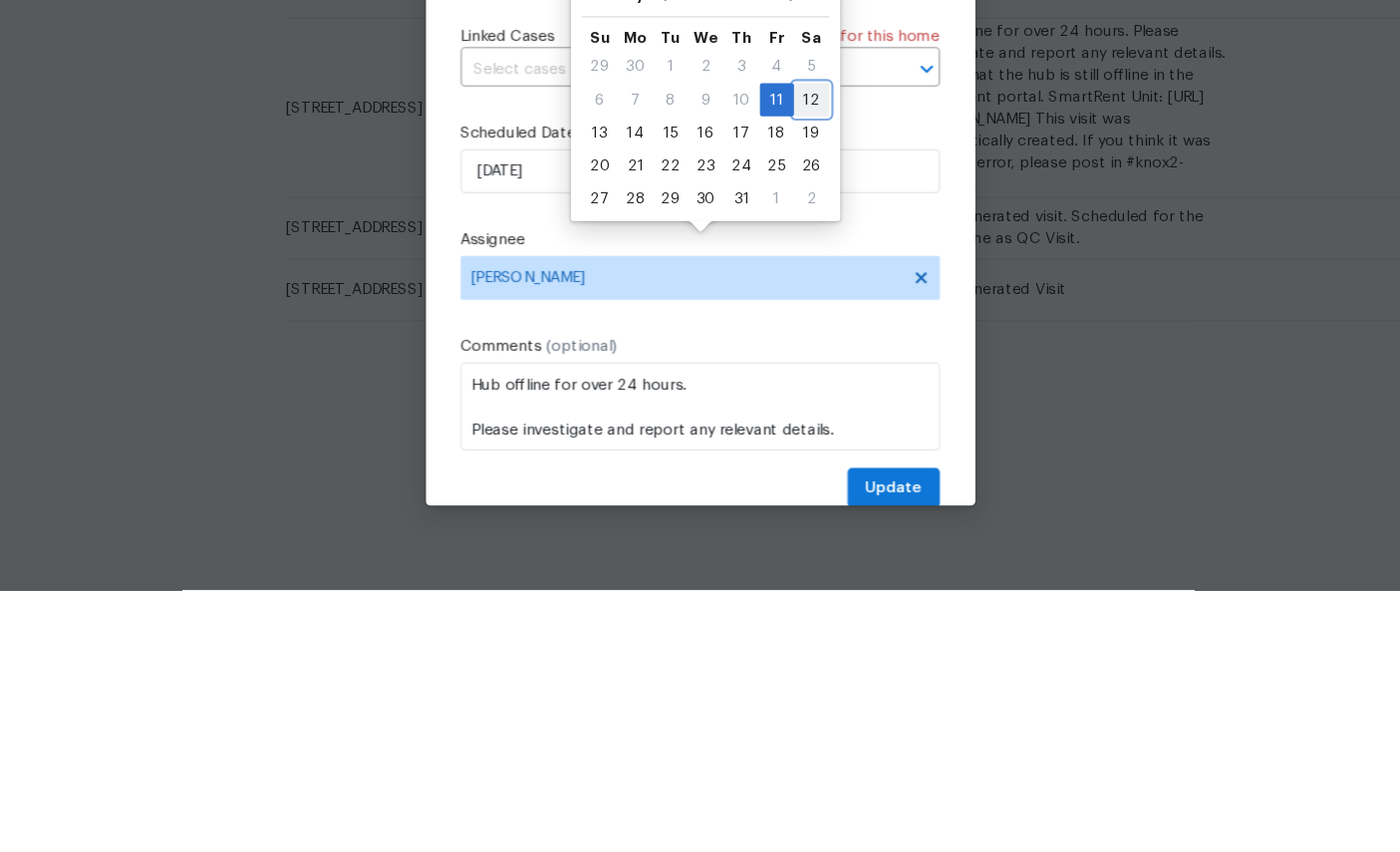 click on "12" at bounding box center [801, 408] 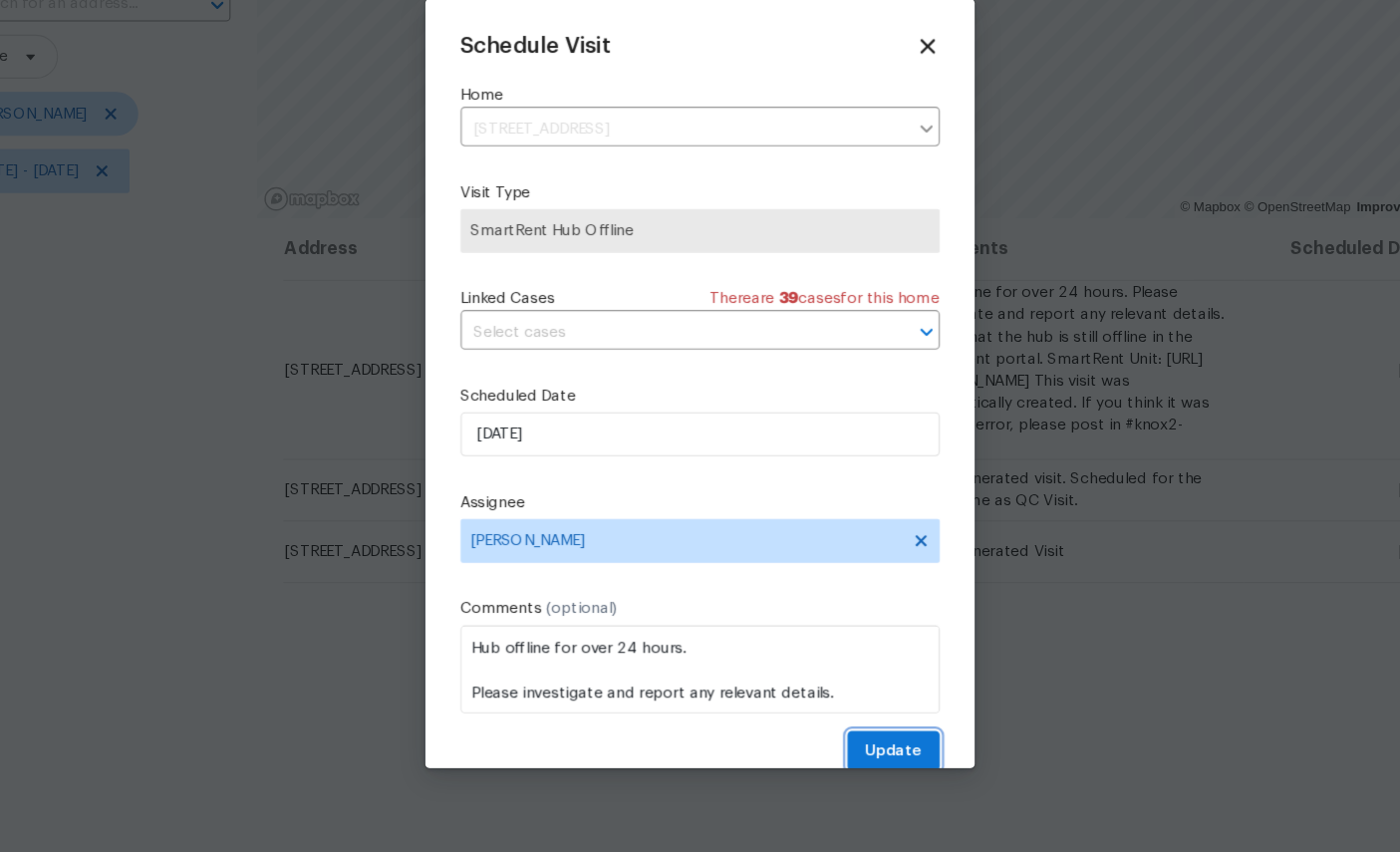 click on "Update" at bounding box center (876, 759) 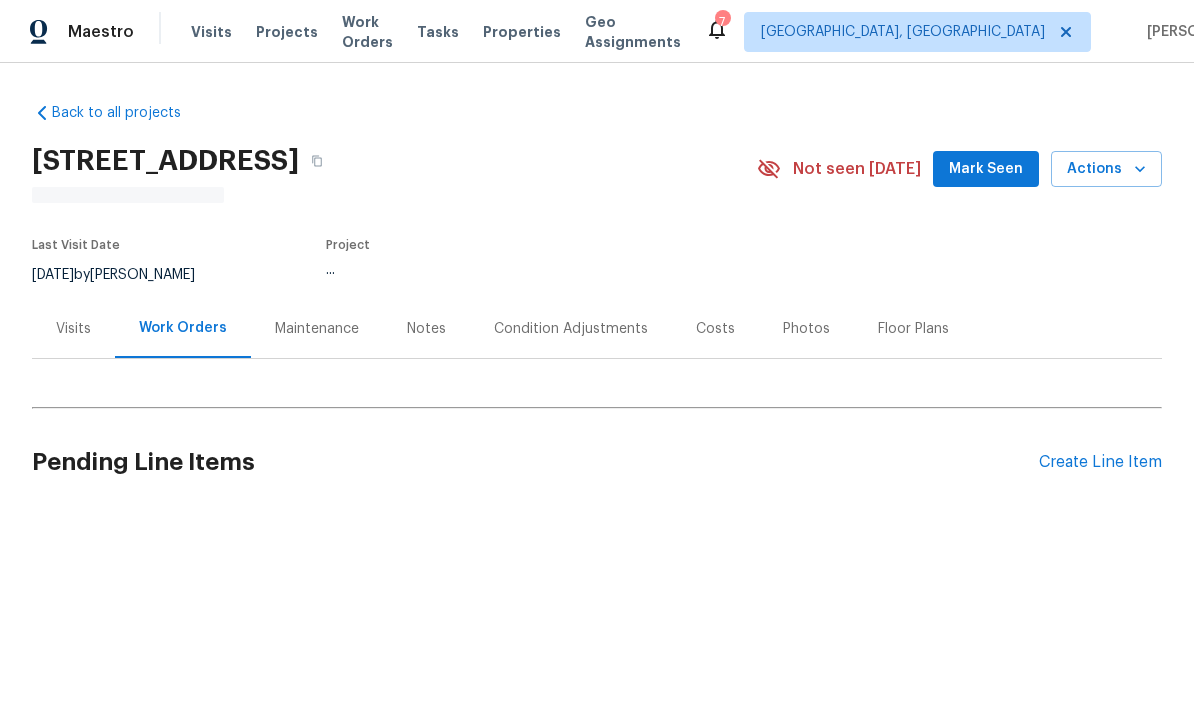 scroll, scrollTop: 0, scrollLeft: 0, axis: both 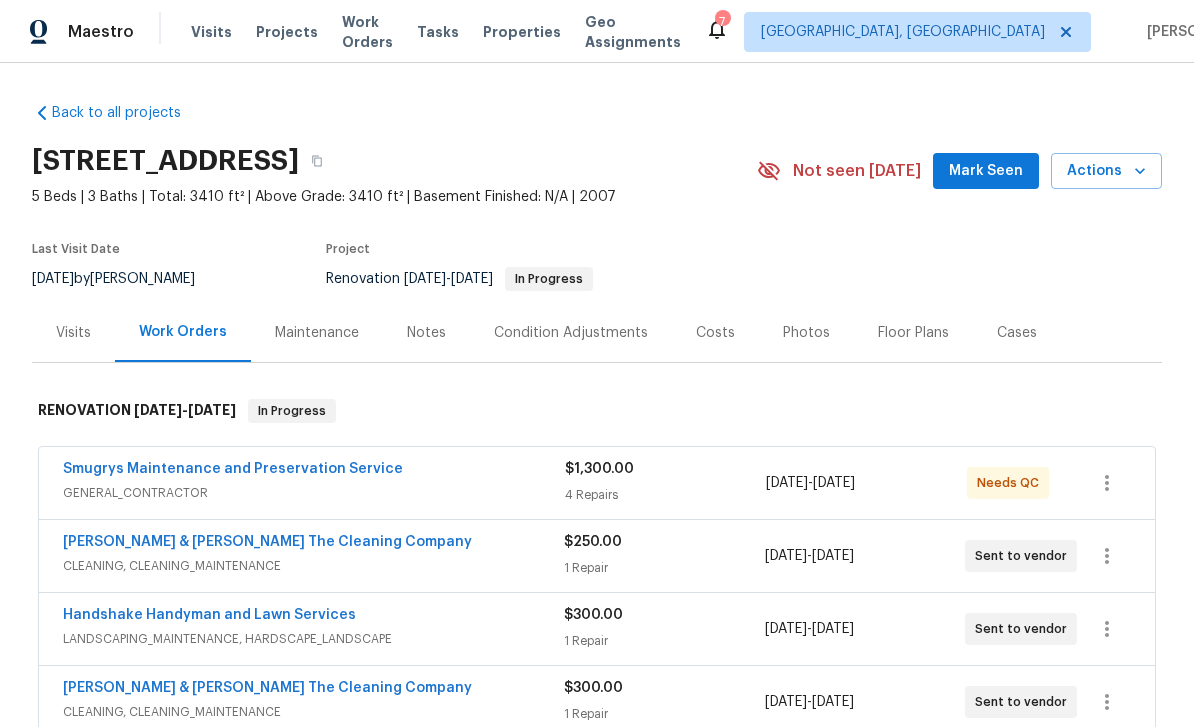 click on "Smugrys Maintenance and Preservation Service" at bounding box center [233, 469] 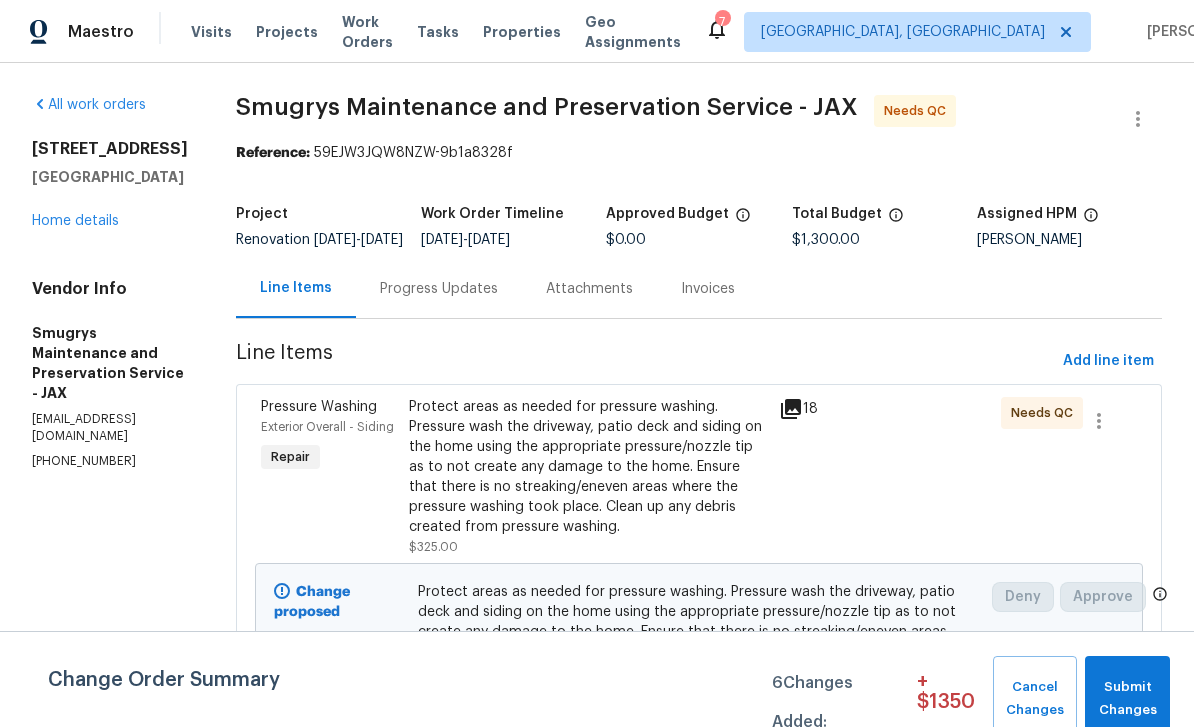 click on "Pressure Washing" at bounding box center (319, 407) 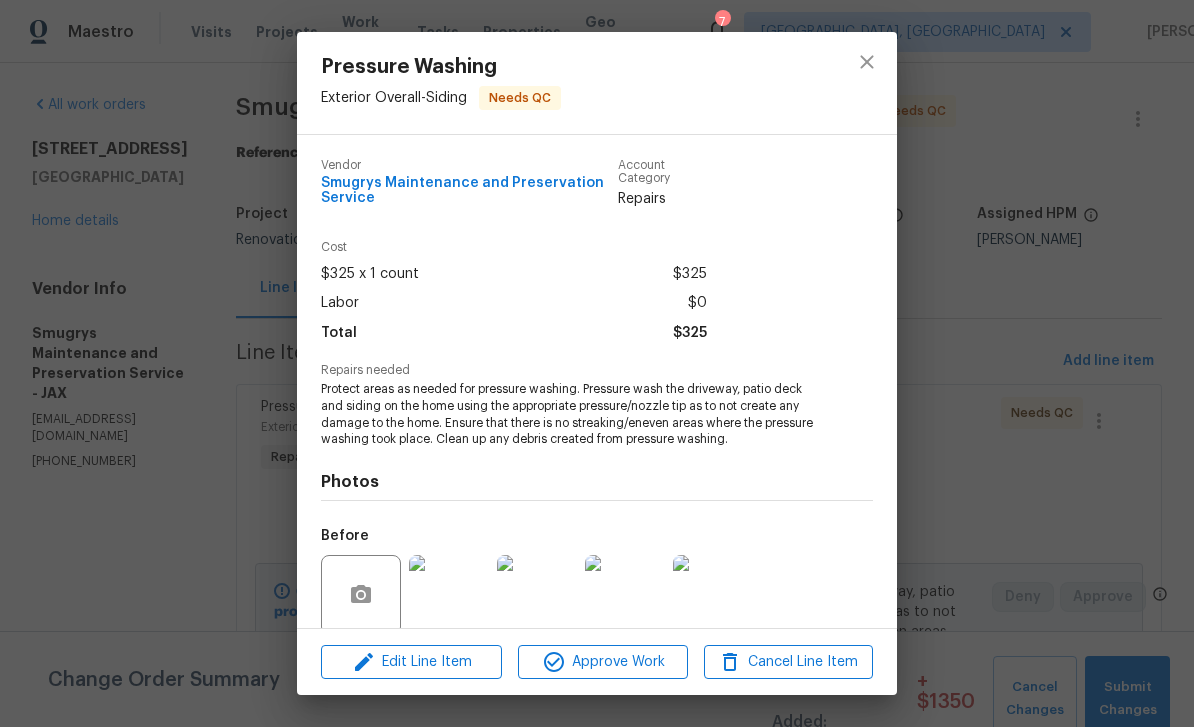 click on "Pressure Washing Exterior Overall  -  Siding Needs QC Vendor Smugrys Maintenance and Preservation Service Account Category Repairs Cost $325 x 1 count $325 Labor $0 Total $325 Repairs needed Protect areas as needed for pressure washing. Pressure wash the driveway, patio deck and siding on the home using the appropriate pressure/nozzle tip as to not create any damage to the home. Ensure that there is no streaking/eneven areas where the pressure washing took place. Clean up any debris created from pressure washing. Photos Before After  +10  Edit Line Item  Approve Work  Cancel Line Item" at bounding box center (597, 363) 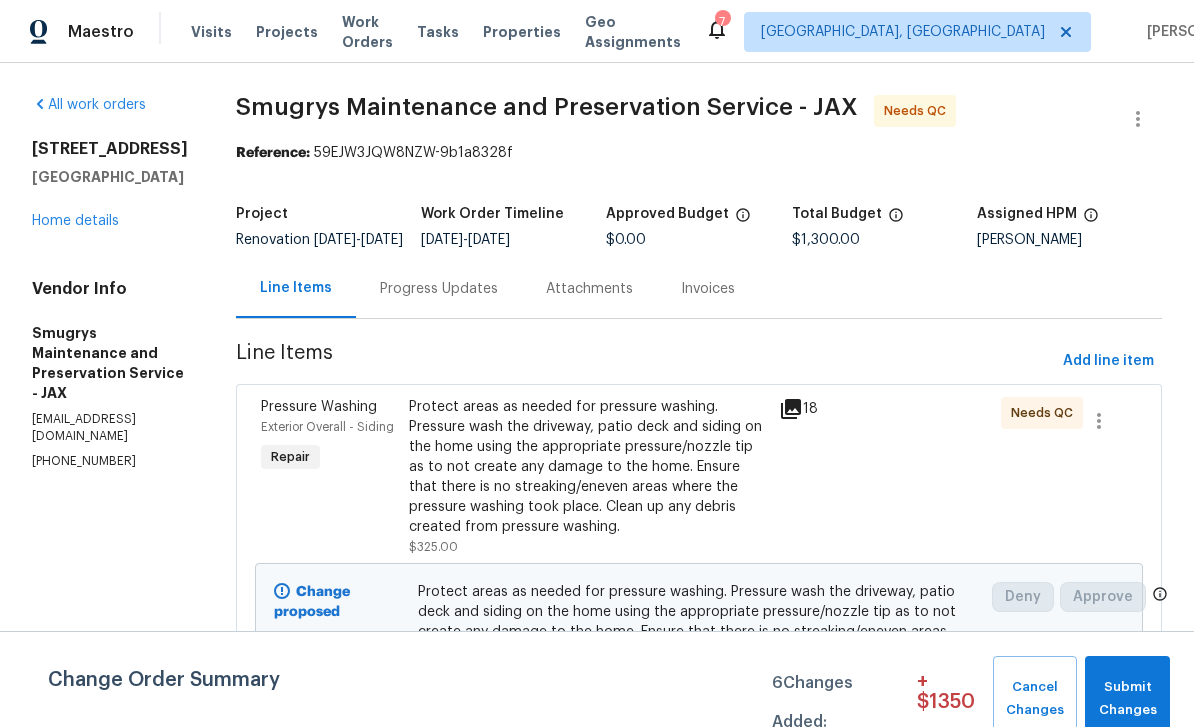 click on "Change Order Summary 6  Changes Added: + $ 1350 Cancel Changes Submit Changes" at bounding box center [597, 679] 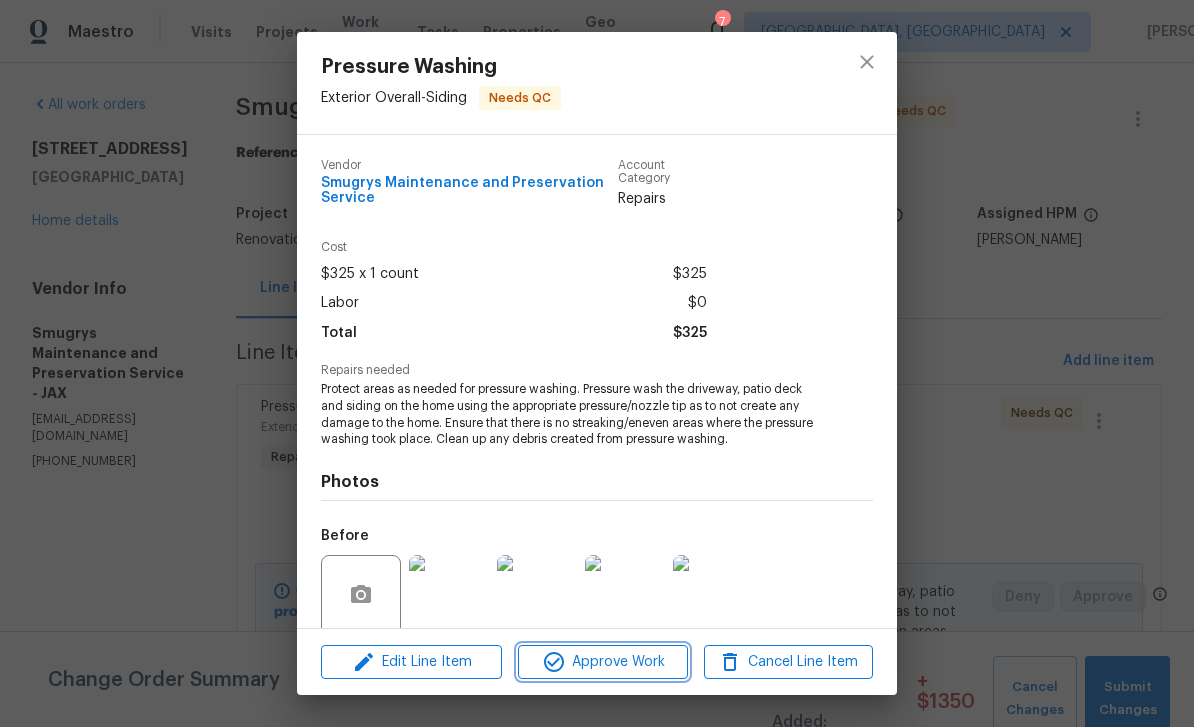 click on "Approve Work" at bounding box center (602, 662) 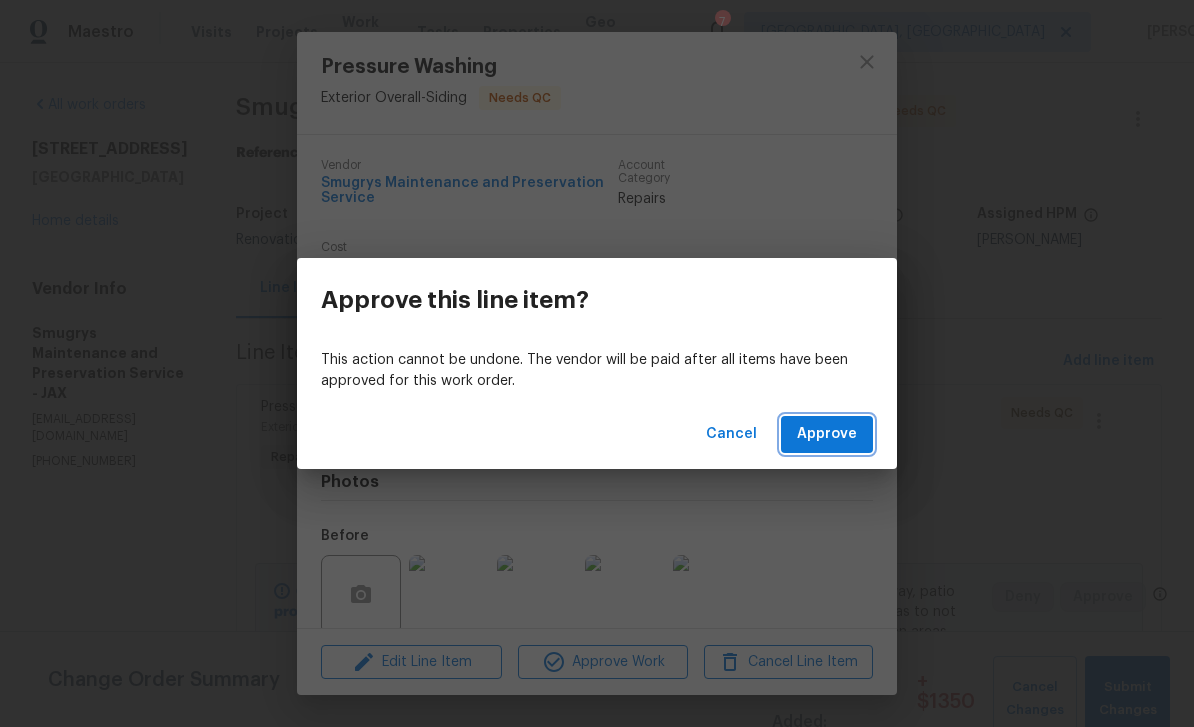 click on "Approve" at bounding box center [827, 434] 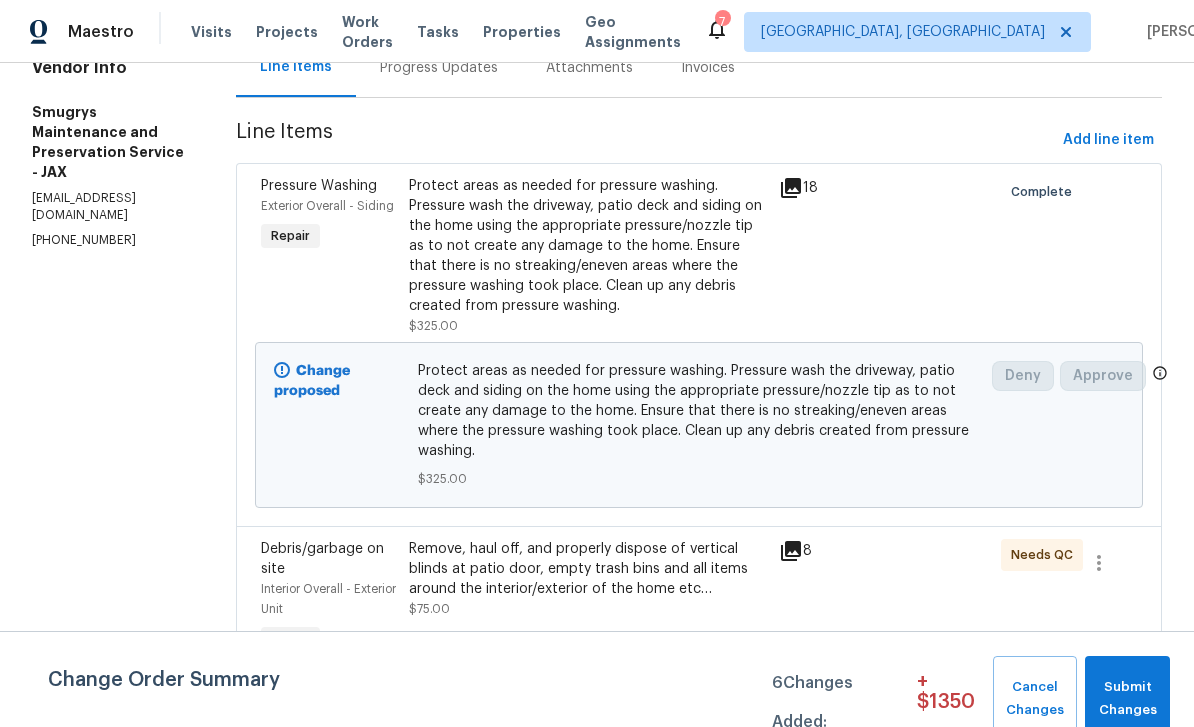 scroll, scrollTop: 233, scrollLeft: 0, axis: vertical 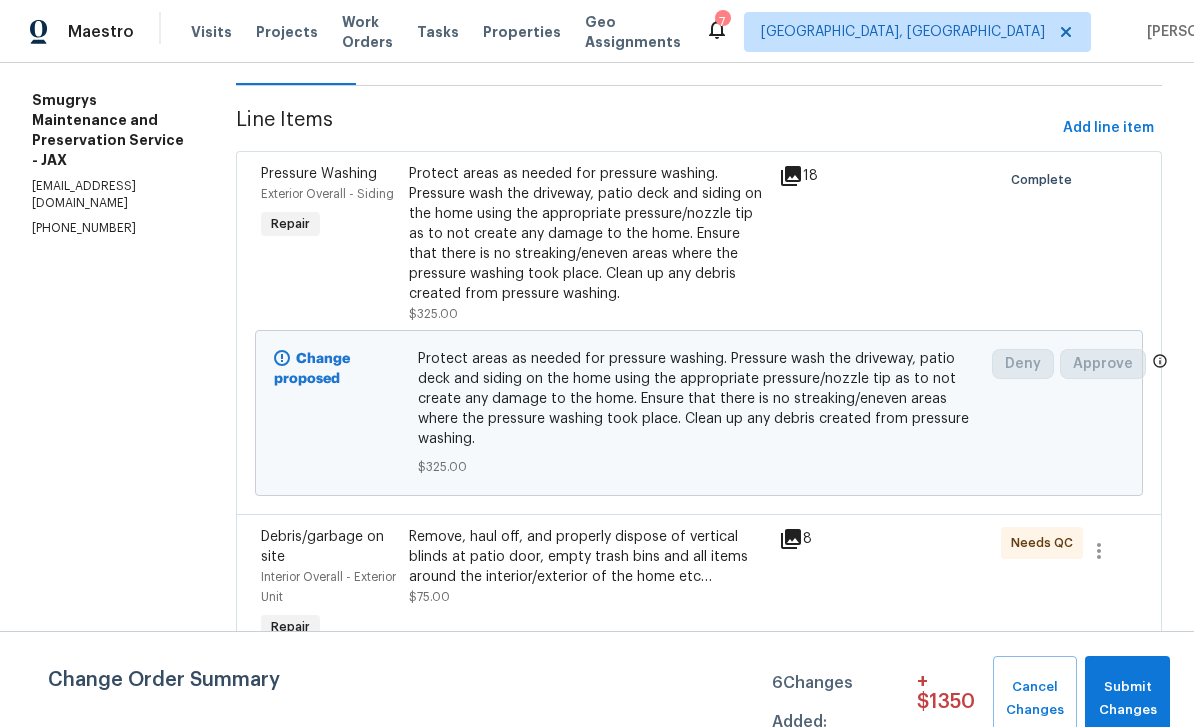 click on "Debris/garbage on site" at bounding box center (322, 547) 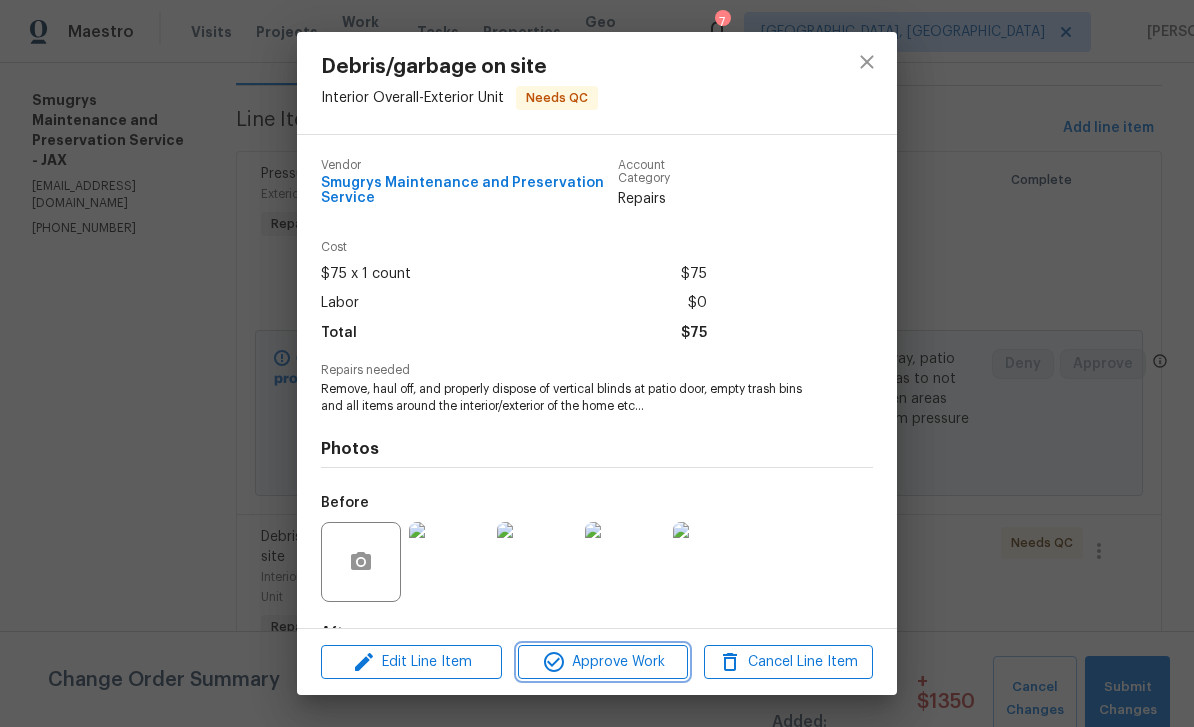click on "Approve Work" at bounding box center (602, 662) 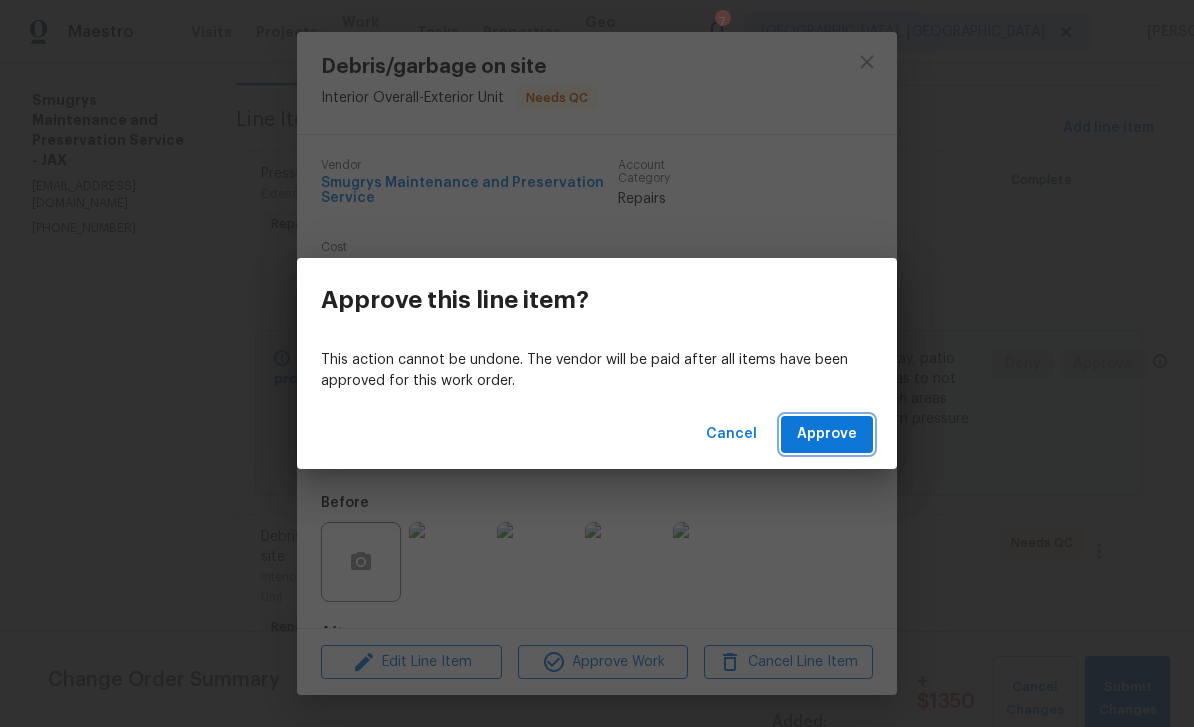 click on "Approve" at bounding box center [827, 434] 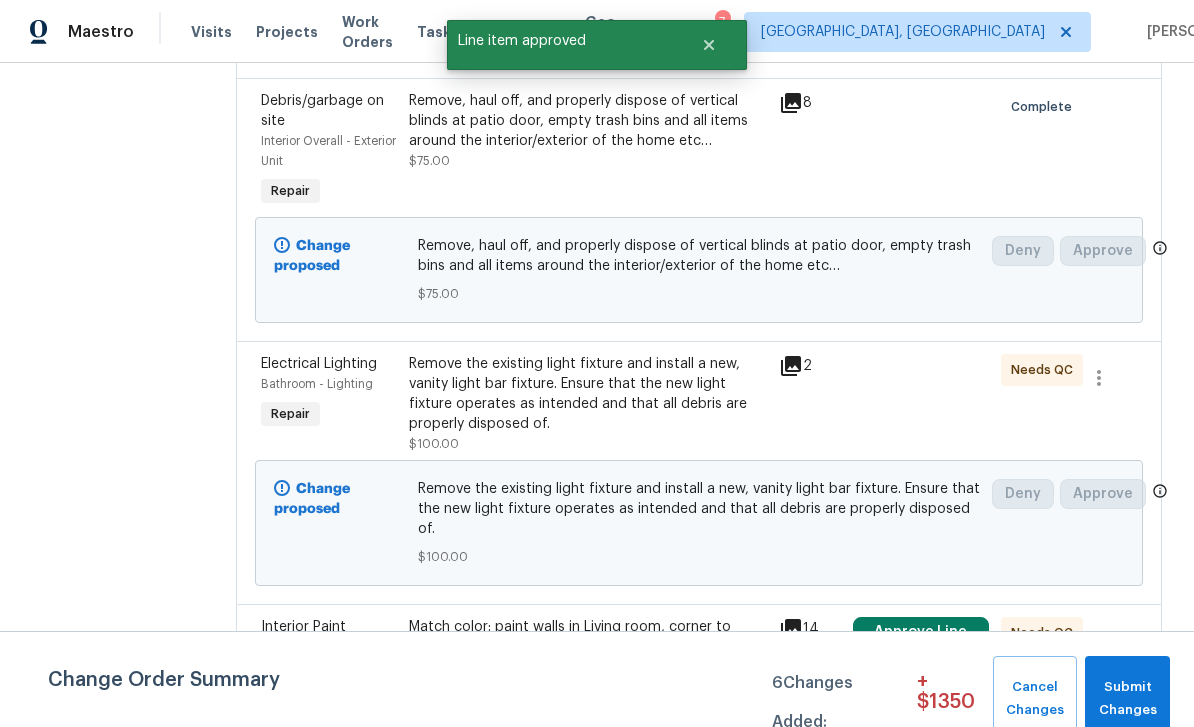 scroll, scrollTop: 668, scrollLeft: 0, axis: vertical 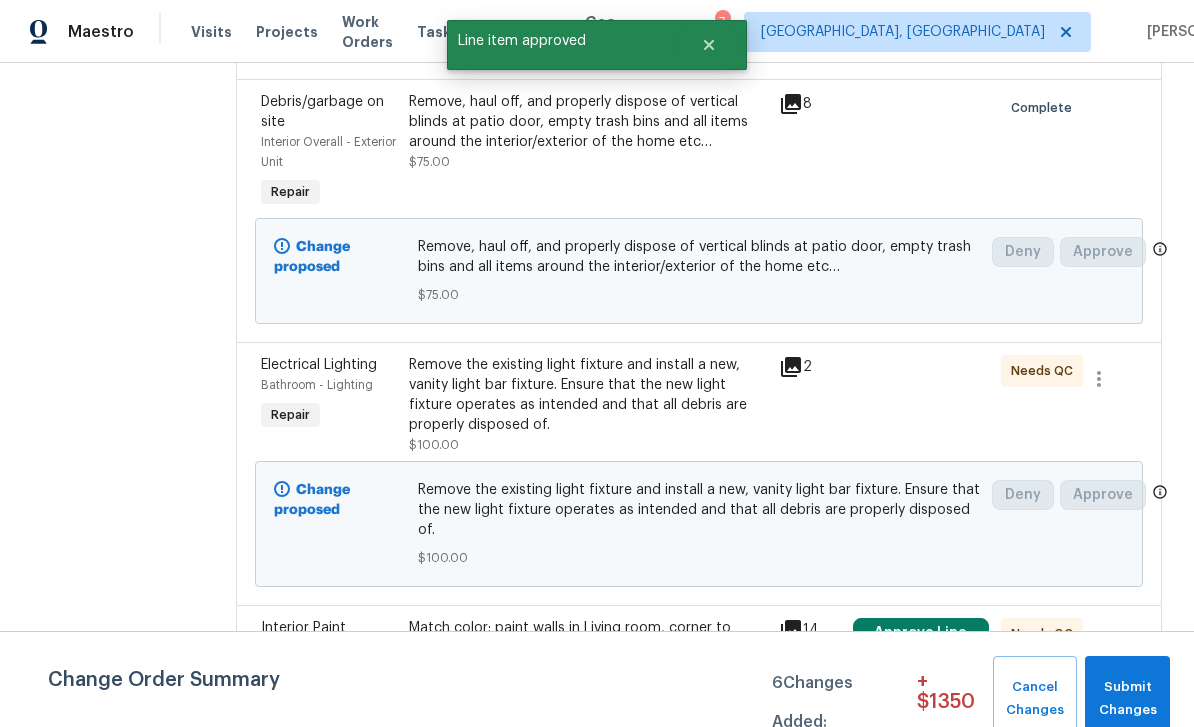click on "Bathroom - Lighting" at bounding box center [317, 385] 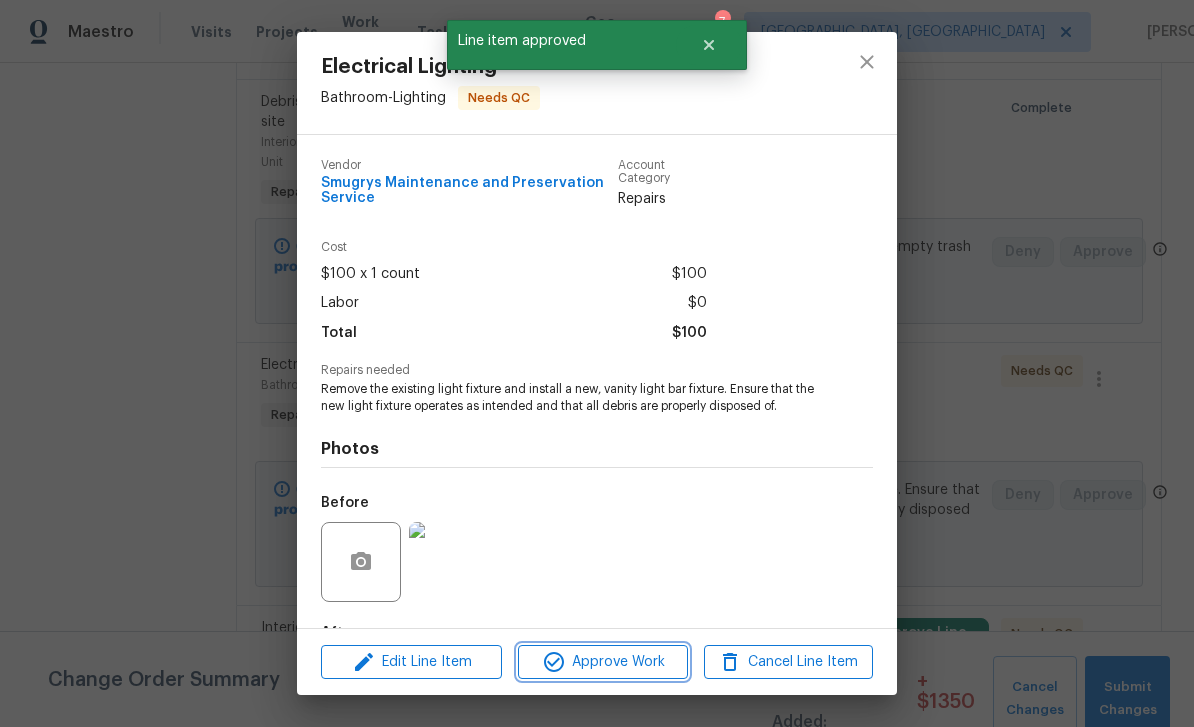 click on "Approve Work" at bounding box center (602, 662) 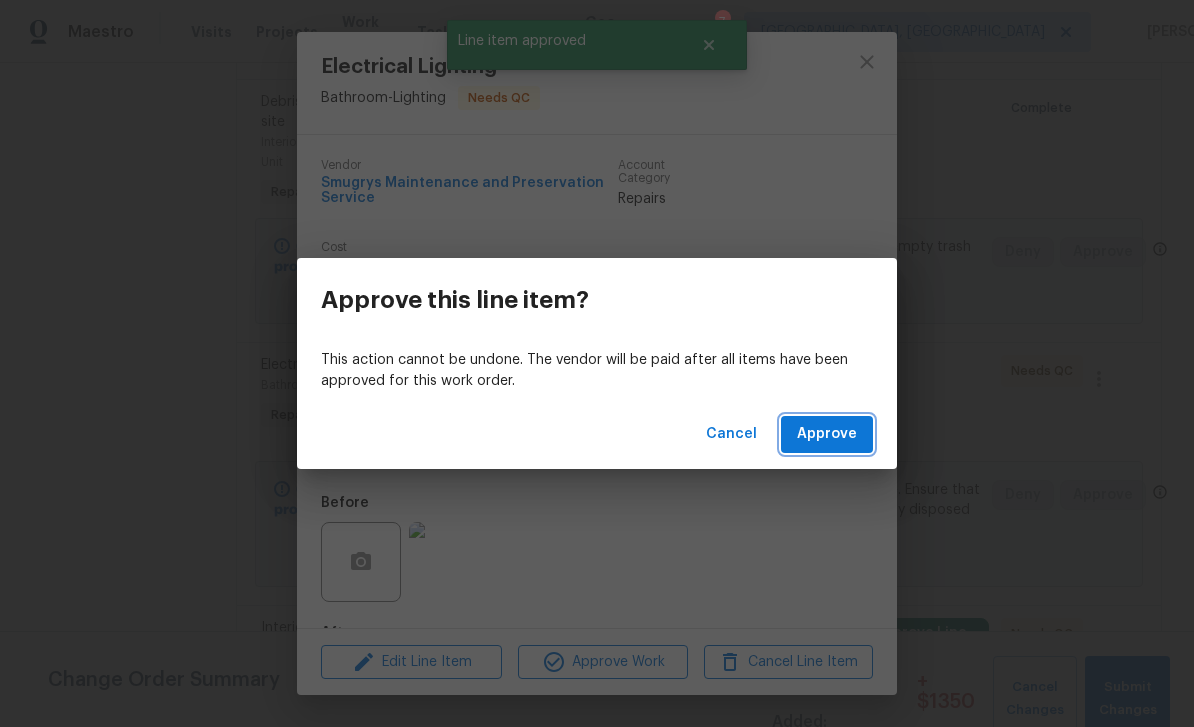 click on "Approve" at bounding box center (827, 434) 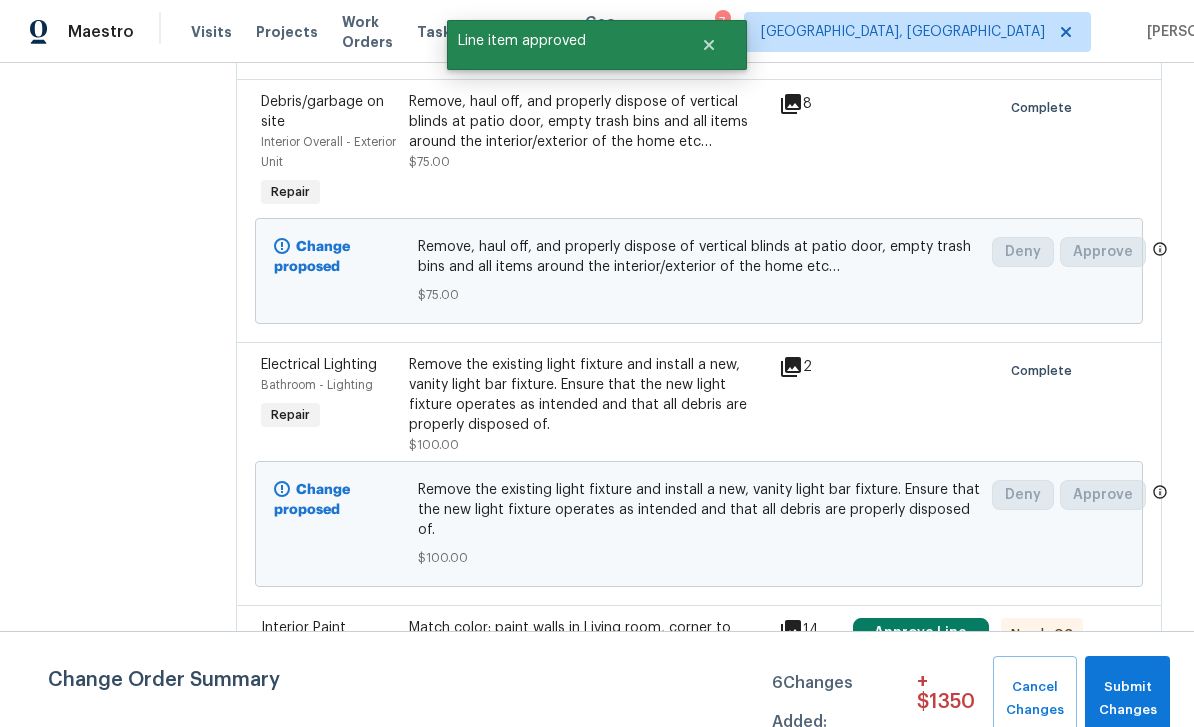 scroll, scrollTop: 64, scrollLeft: 0, axis: vertical 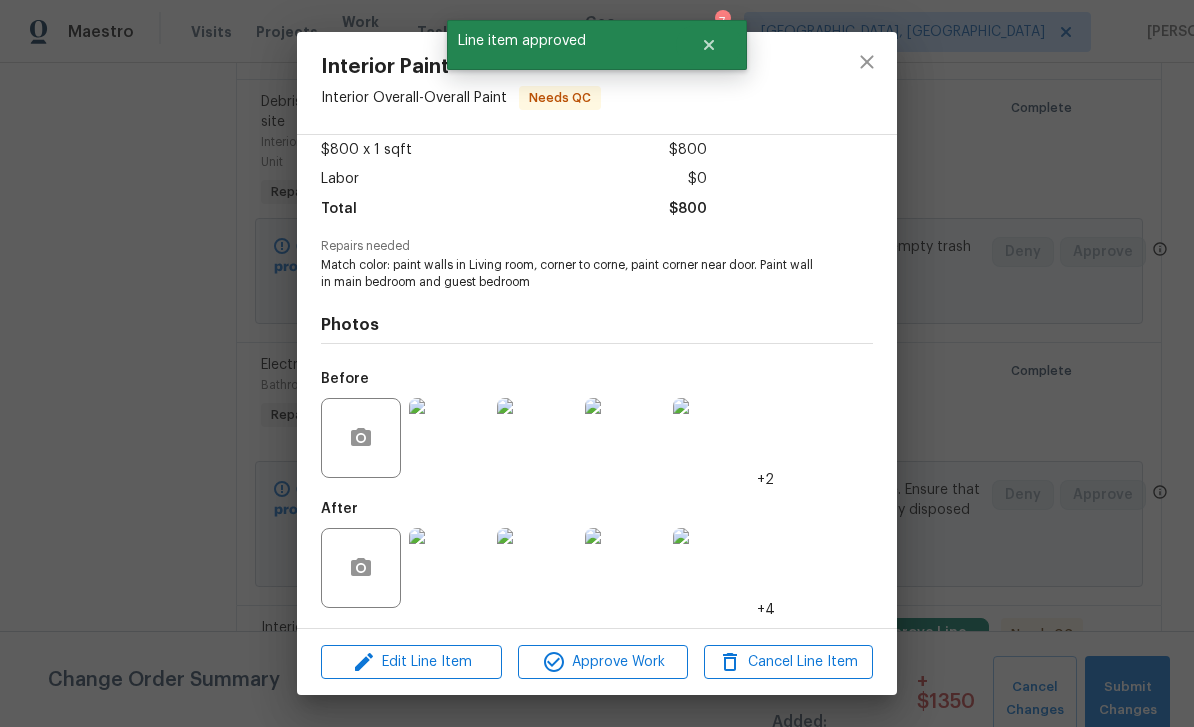 click at bounding box center (449, 568) 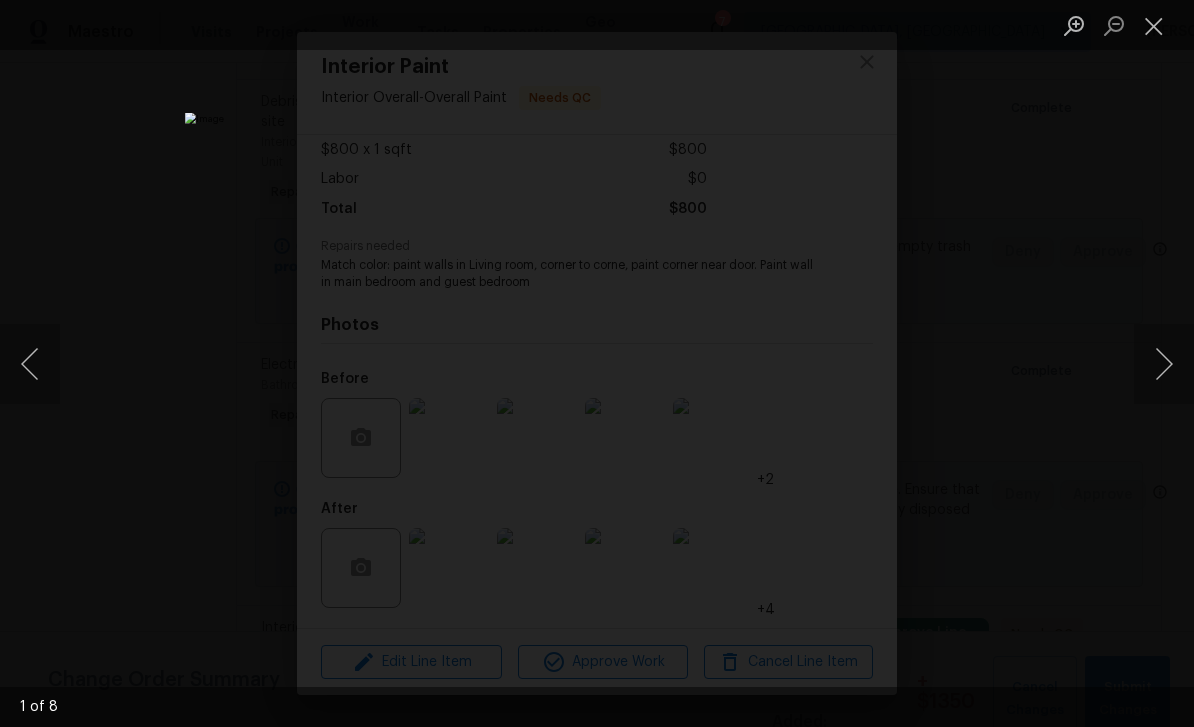 click at bounding box center [1154, 25] 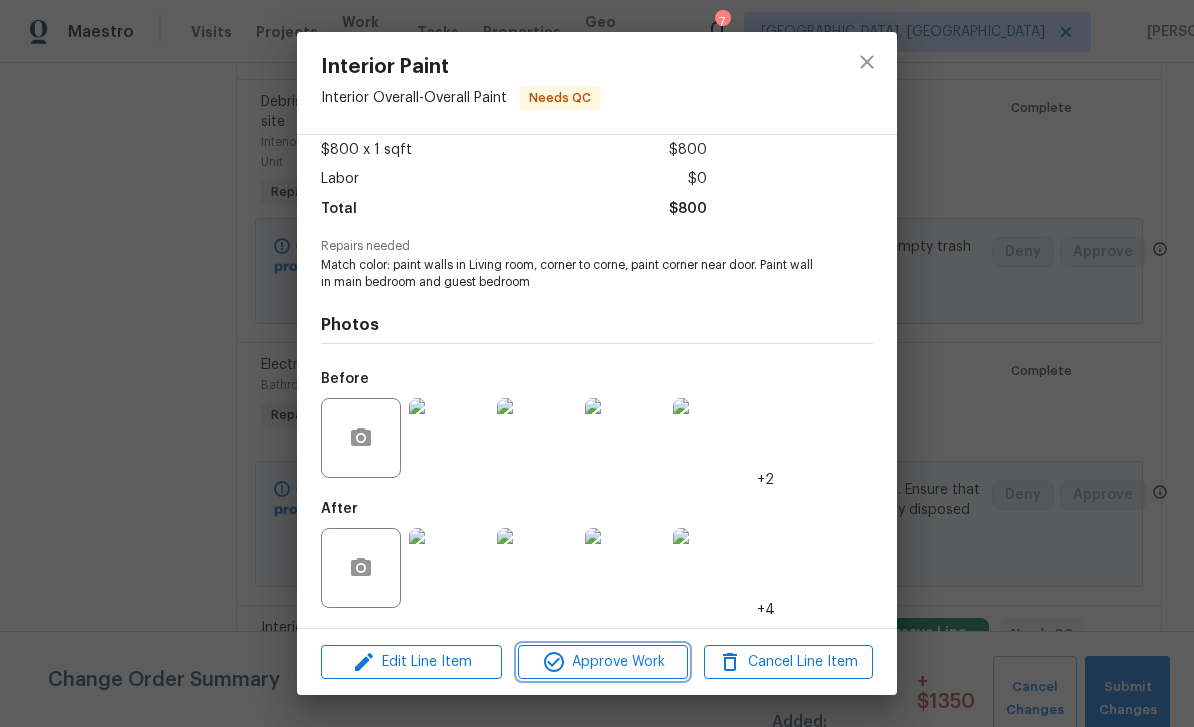 click on "Approve Work" at bounding box center [602, 662] 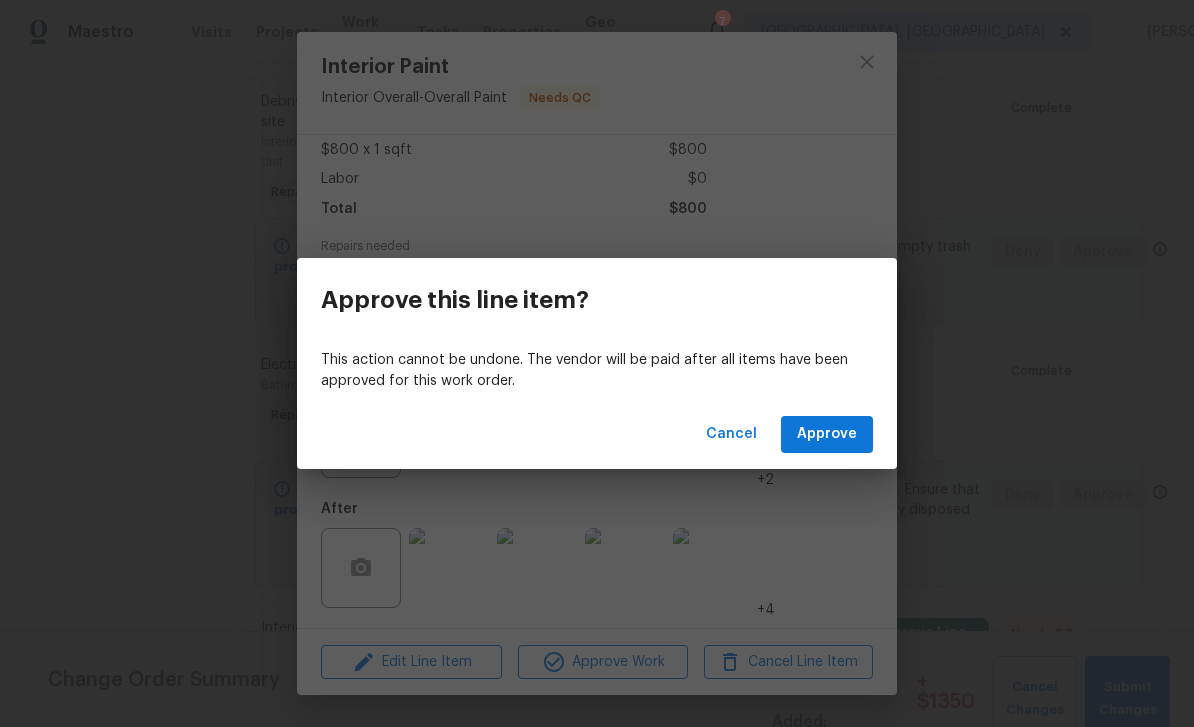click on "Approve" at bounding box center (827, 434) 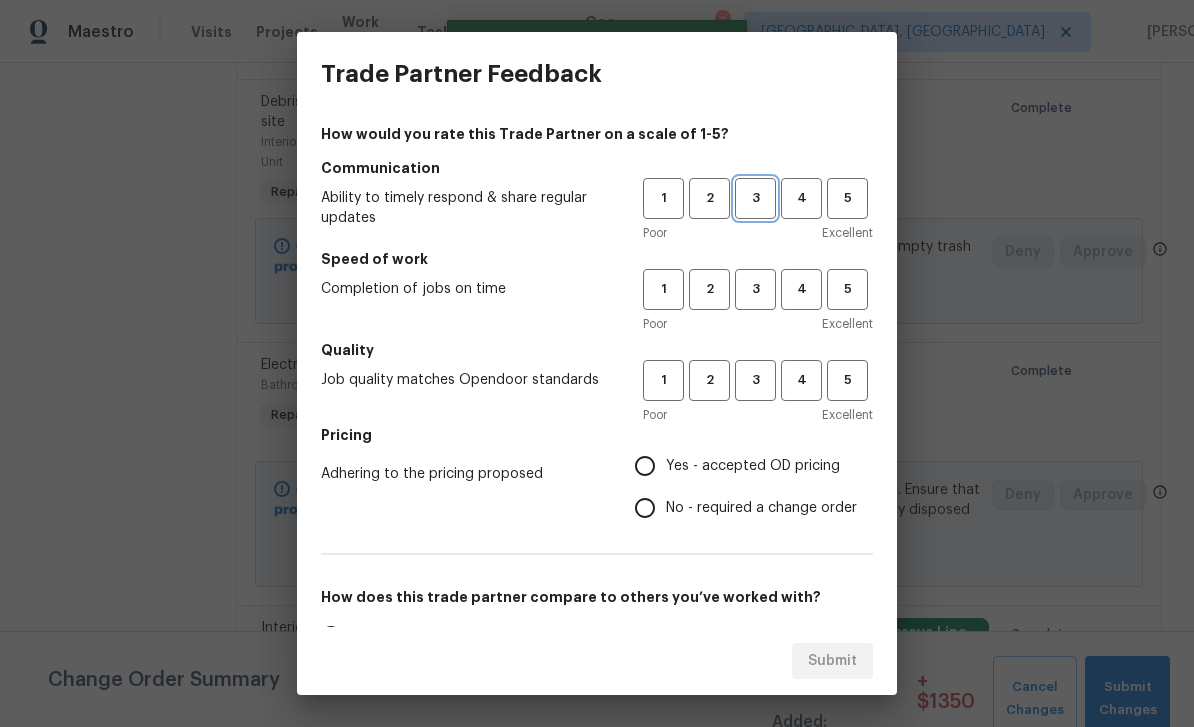 click on "3" at bounding box center [755, 198] 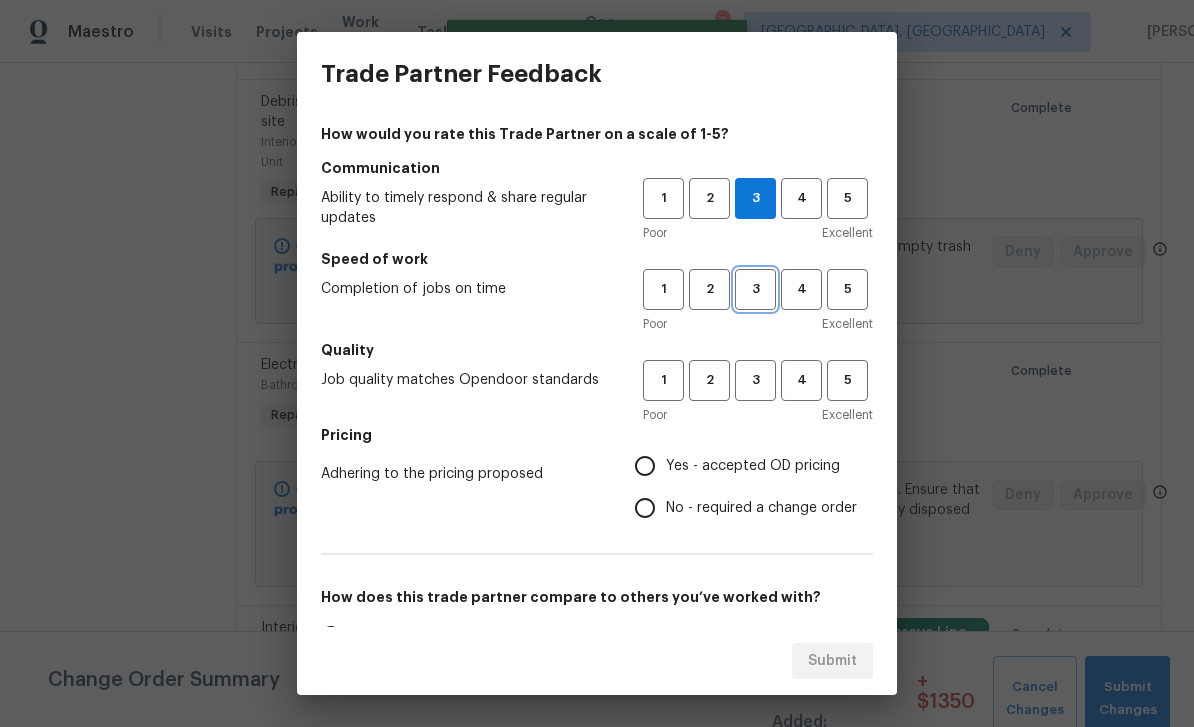 click on "3" at bounding box center [755, 289] 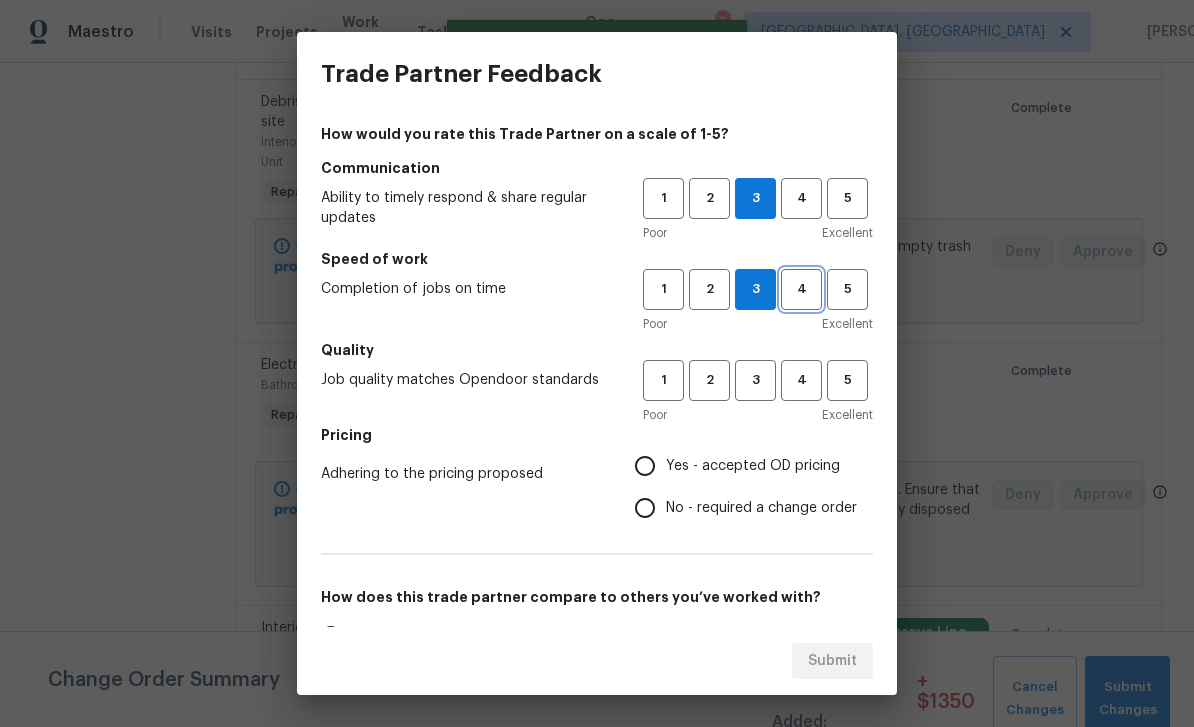 click on "4" at bounding box center (801, 289) 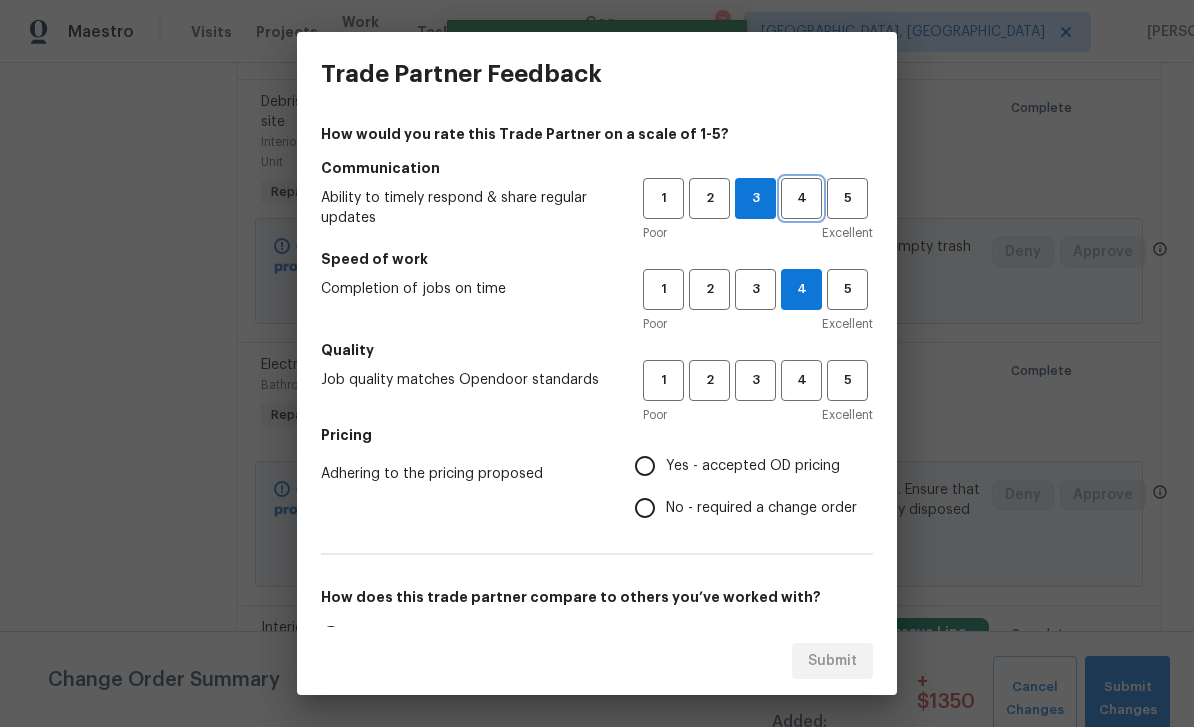 click on "4" at bounding box center [801, 198] 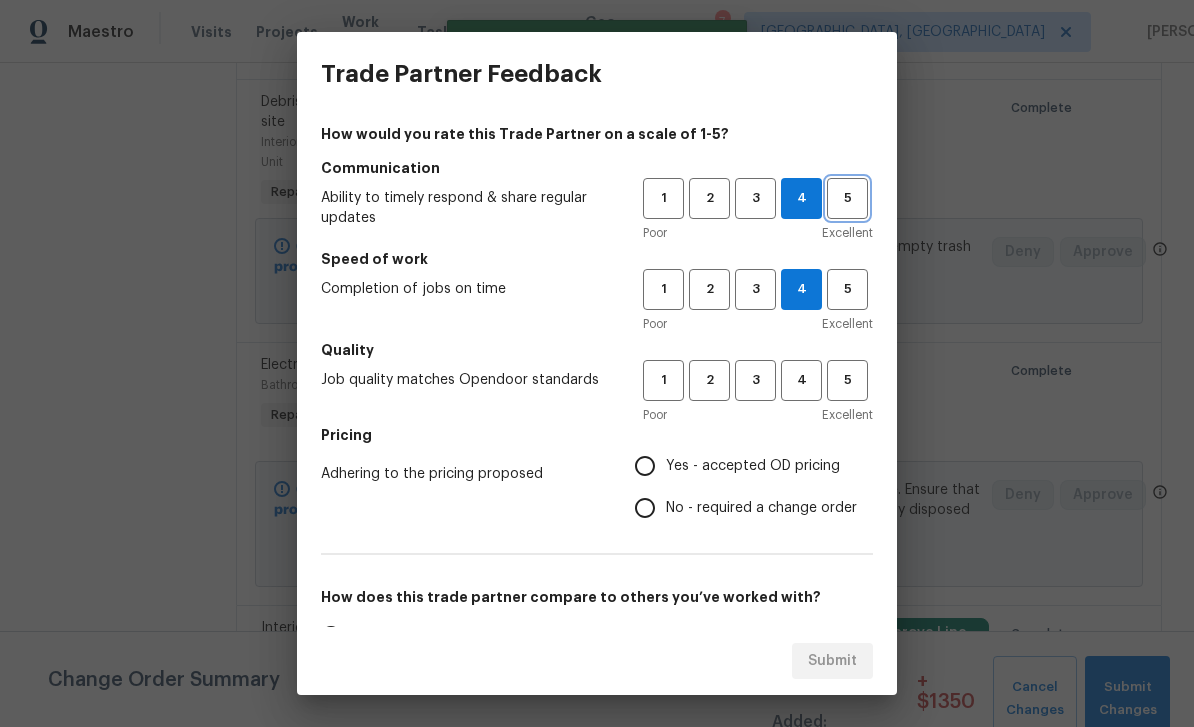 click on "5" at bounding box center [847, 198] 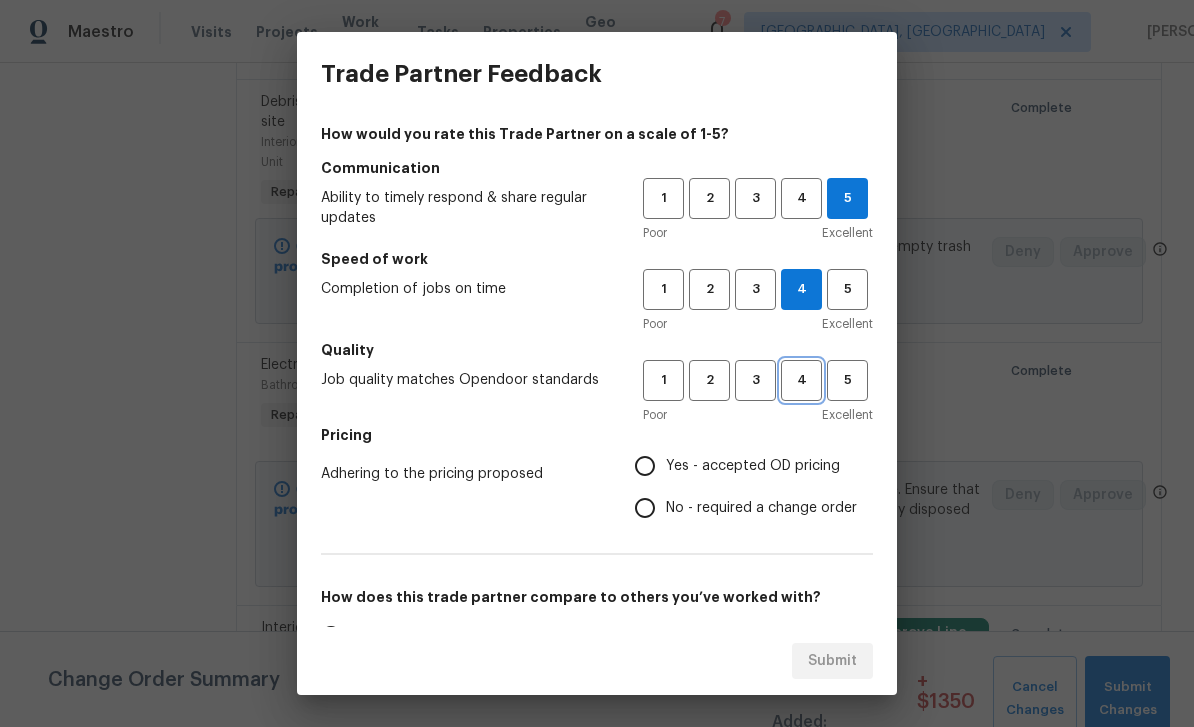 click on "4" at bounding box center (801, 380) 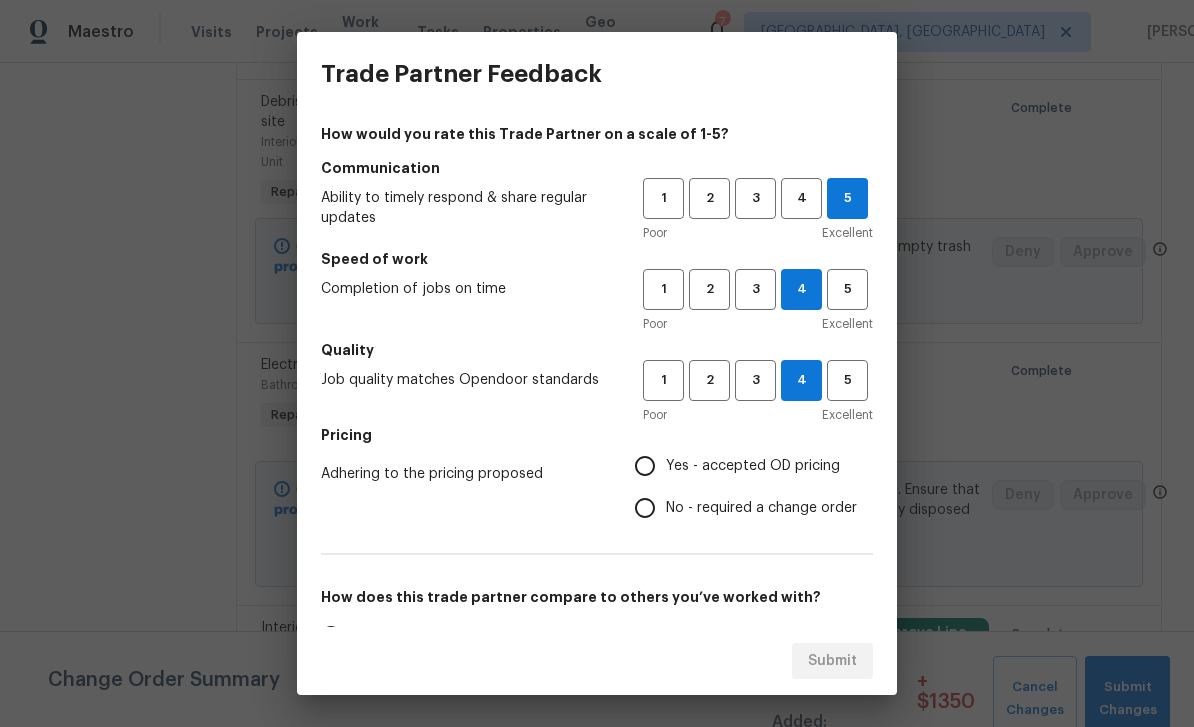 click on "Yes - accepted OD pricing" at bounding box center (753, 466) 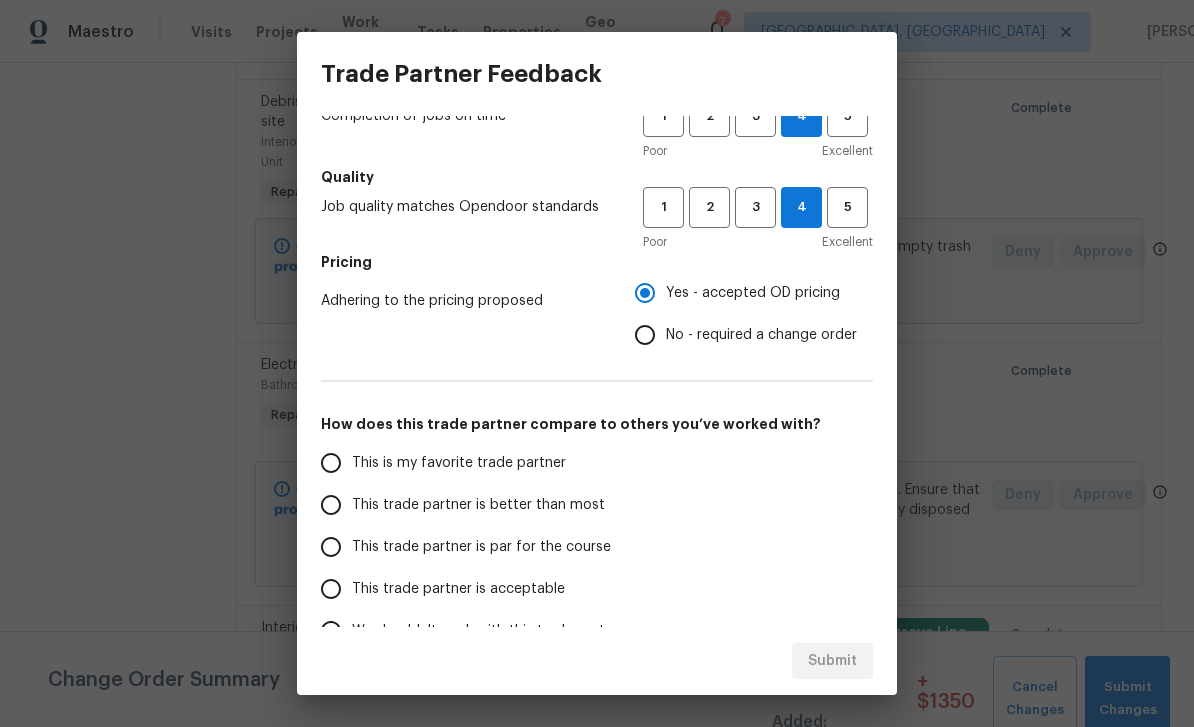 scroll, scrollTop: 172, scrollLeft: 0, axis: vertical 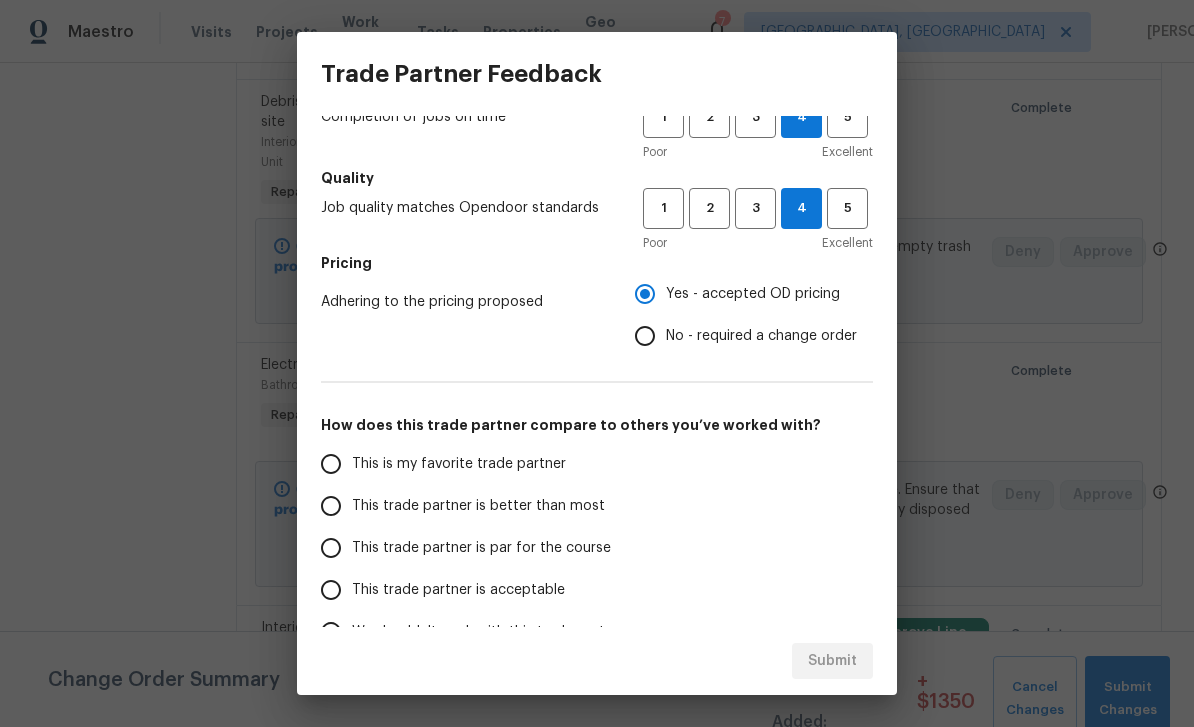 click on "This is my favorite trade partner" at bounding box center (459, 464) 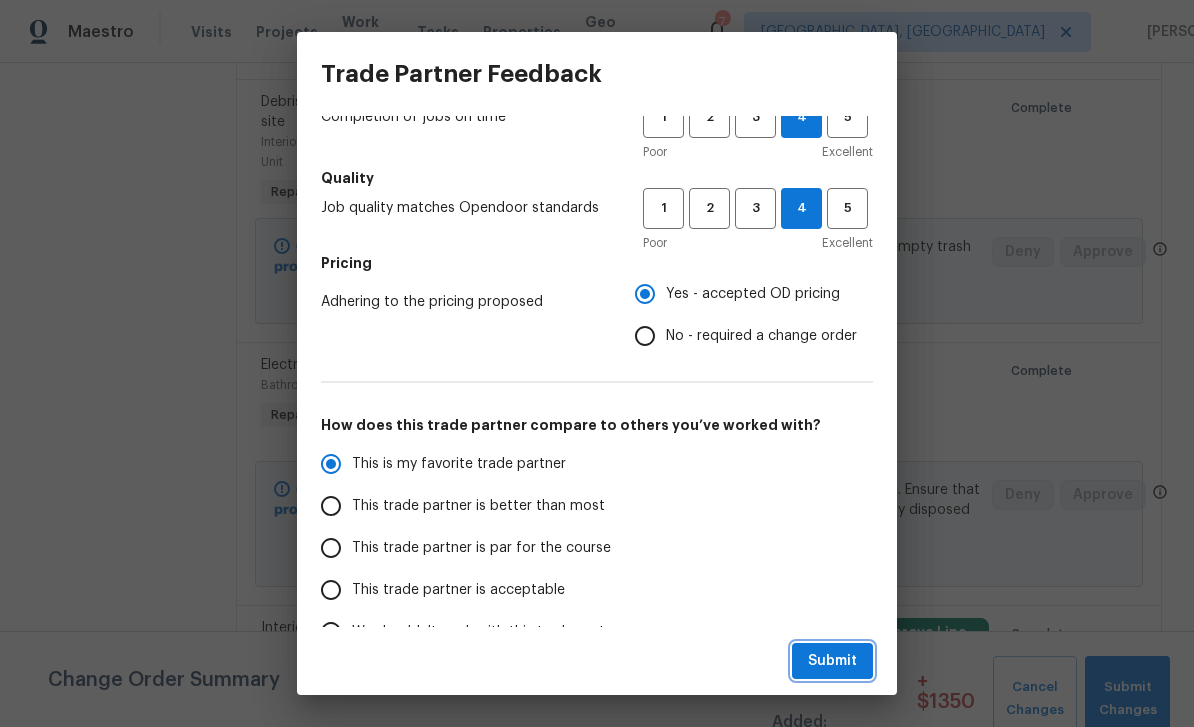 click on "Submit" at bounding box center [832, 661] 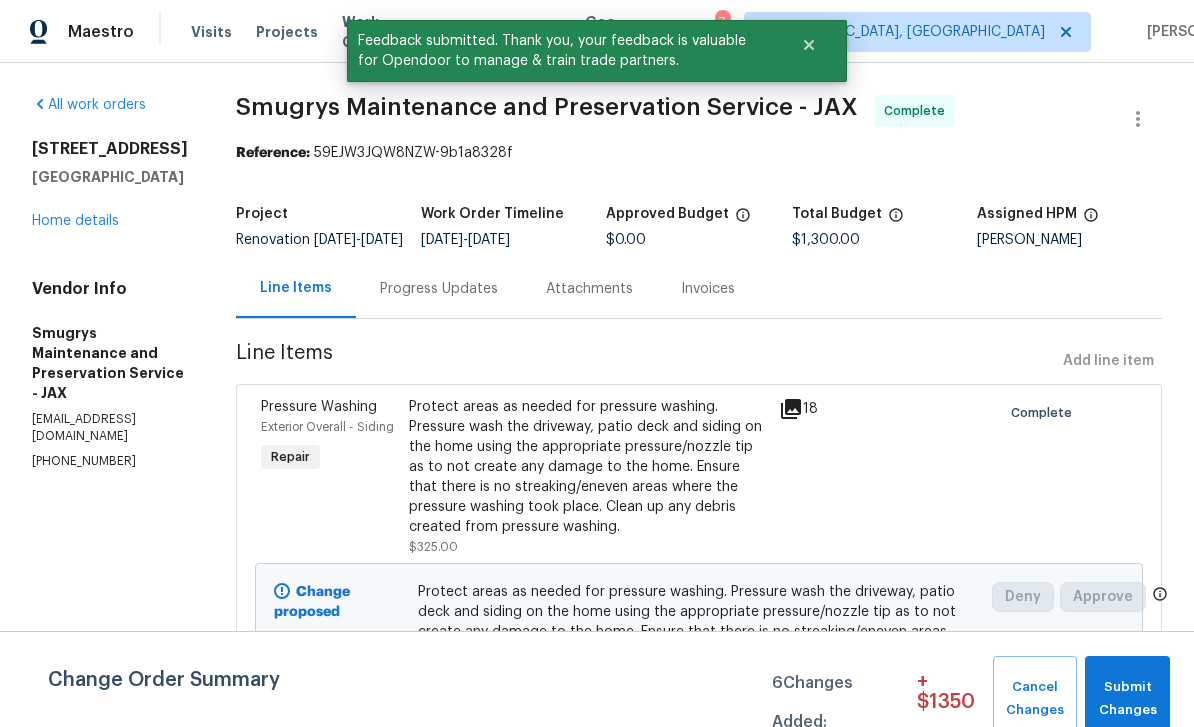 scroll, scrollTop: 0, scrollLeft: 0, axis: both 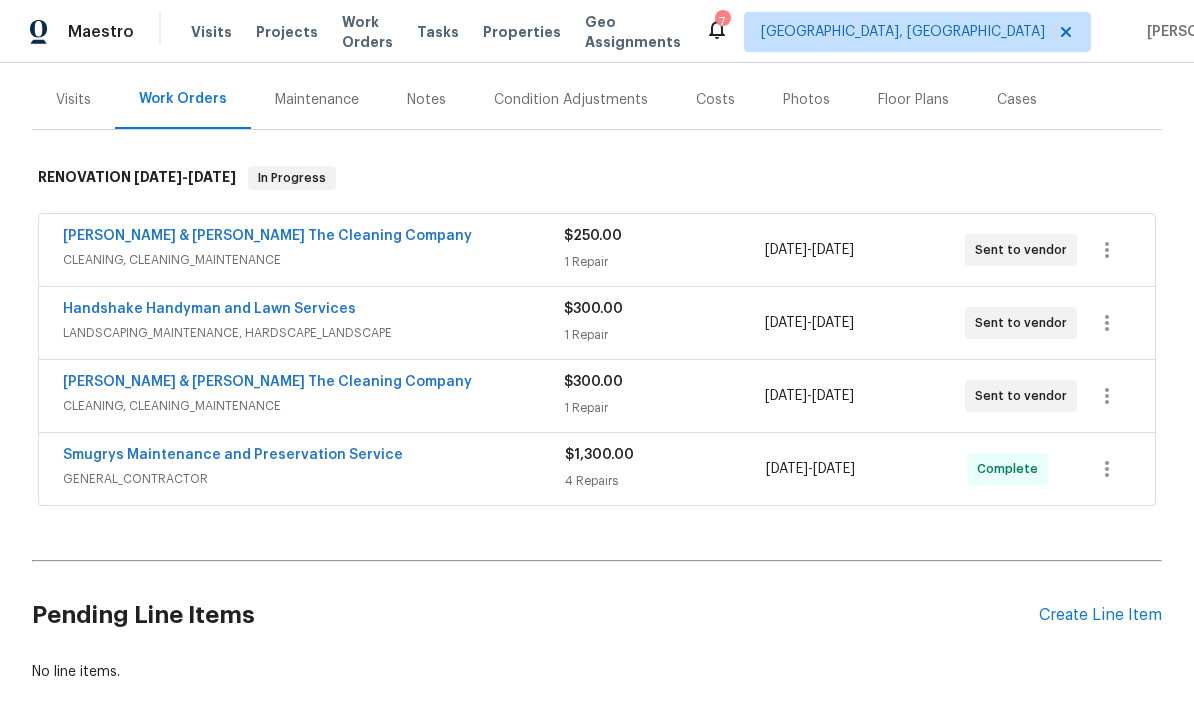 click on "Handshake Handyman and Lawn Services" at bounding box center (209, 309) 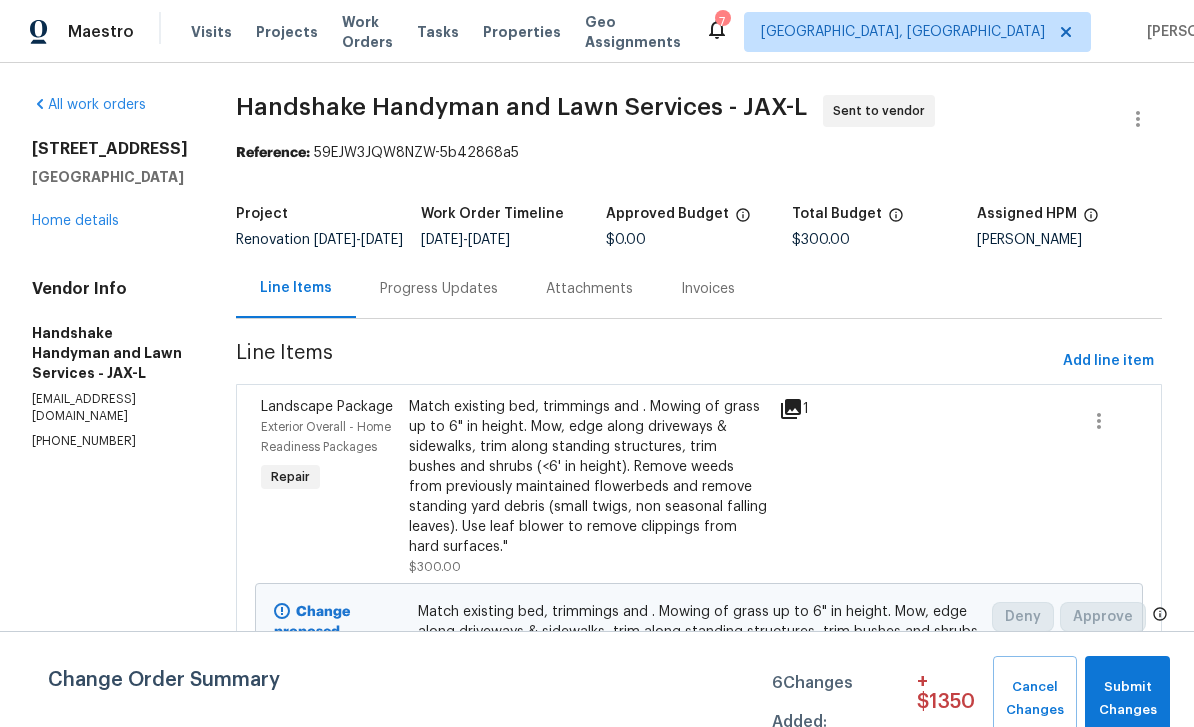 click on "Progress Updates" at bounding box center [439, 289] 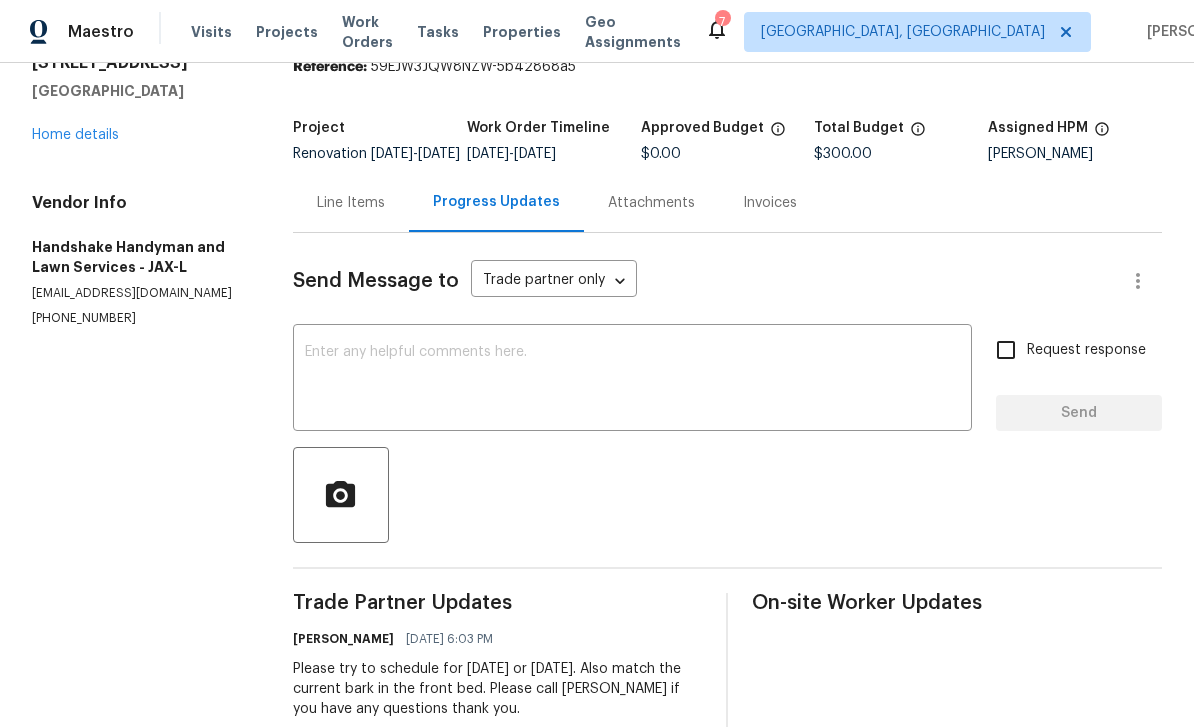 scroll, scrollTop: 85, scrollLeft: 0, axis: vertical 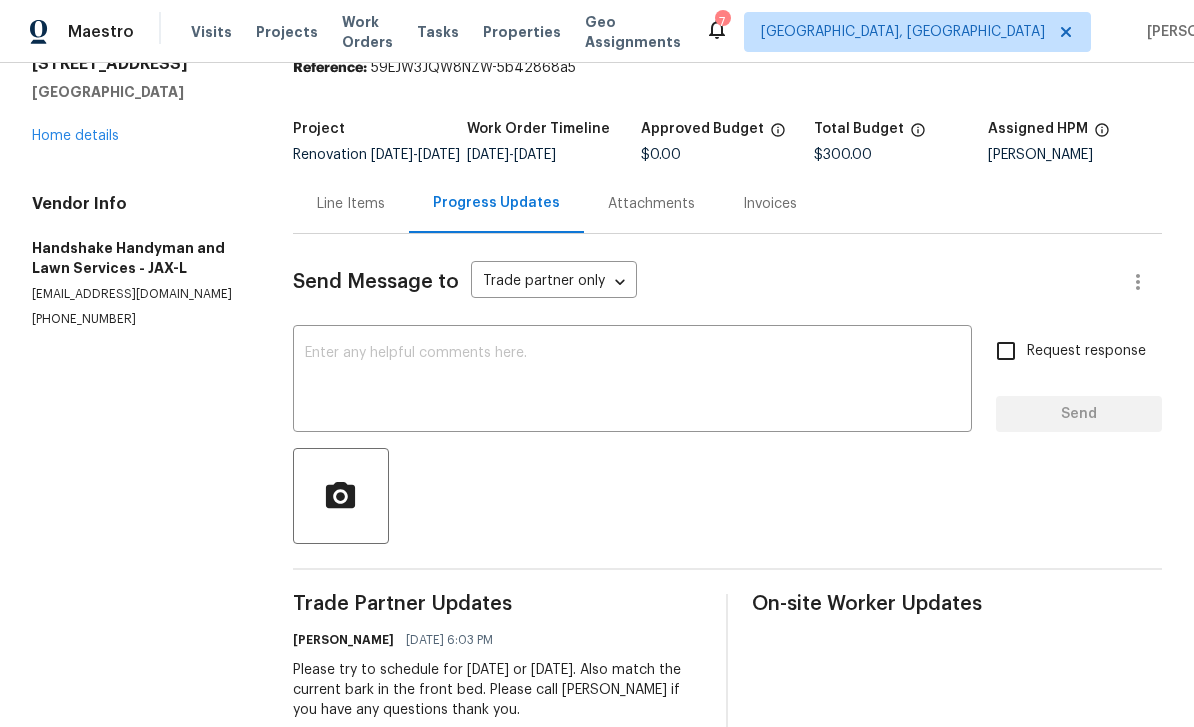 click on "Home details" at bounding box center (75, 136) 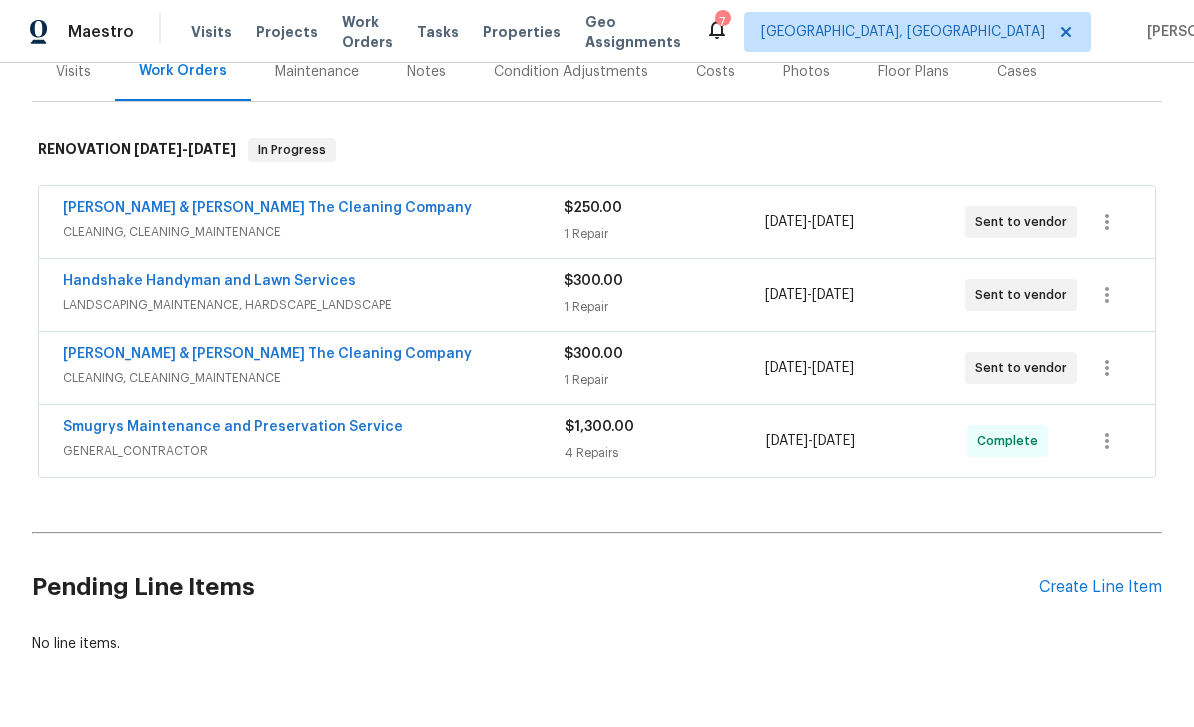 scroll, scrollTop: 259, scrollLeft: 0, axis: vertical 